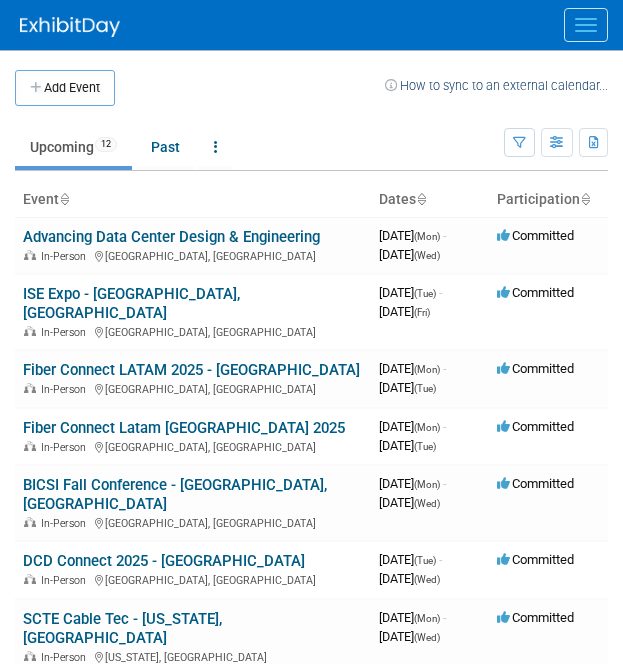 scroll, scrollTop: 0, scrollLeft: 0, axis: both 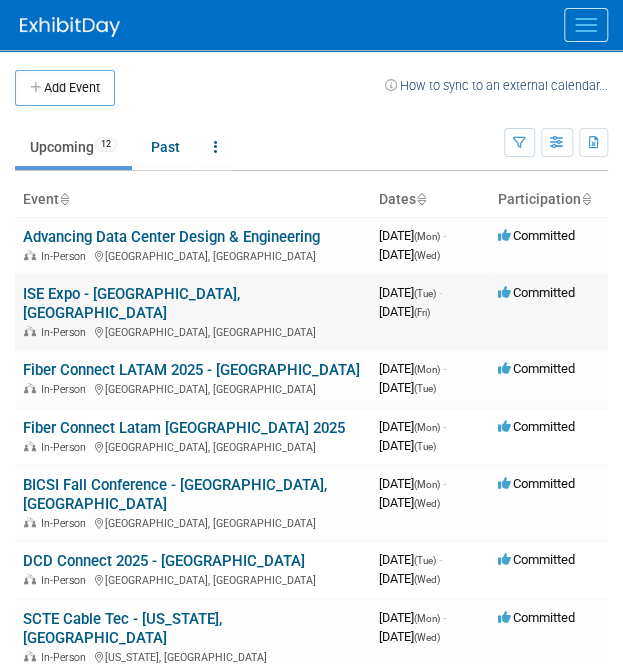 click on "ISE Expo - [GEOGRAPHIC_DATA], [GEOGRAPHIC_DATA]" at bounding box center (131, 303) 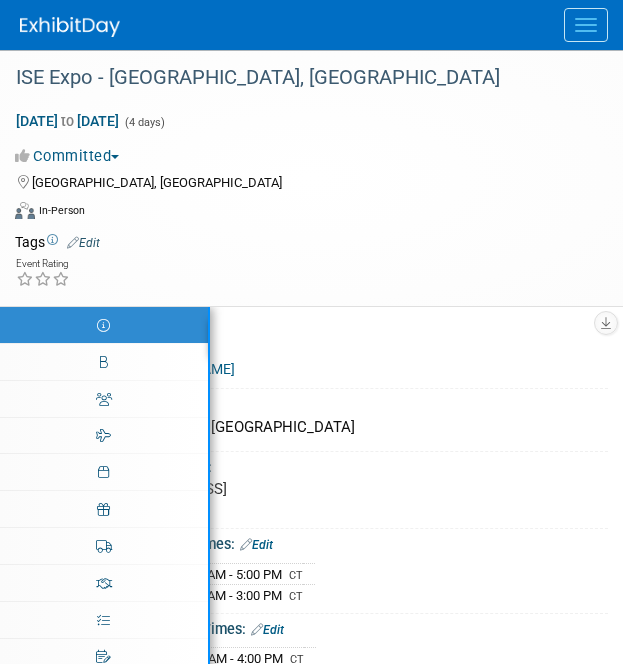 scroll, scrollTop: 0, scrollLeft: 0, axis: both 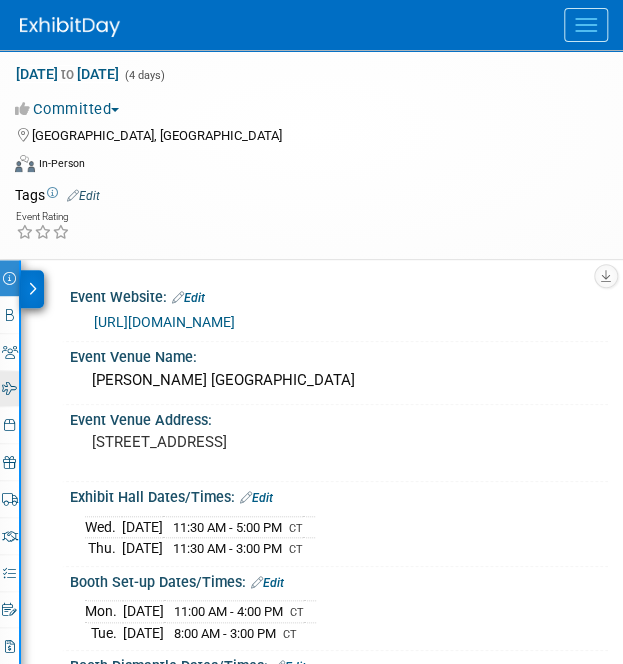 click at bounding box center (9, 388) 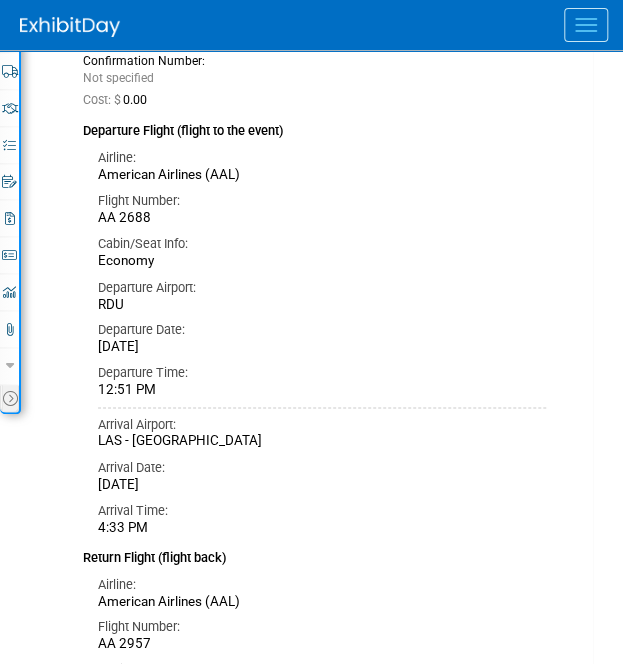 scroll, scrollTop: 0, scrollLeft: 0, axis: both 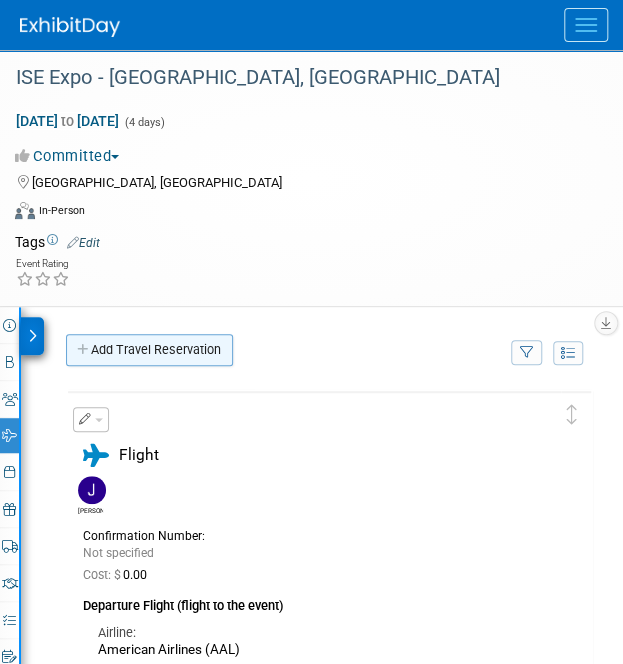 click on "Add Travel Reservation" at bounding box center [149, 350] 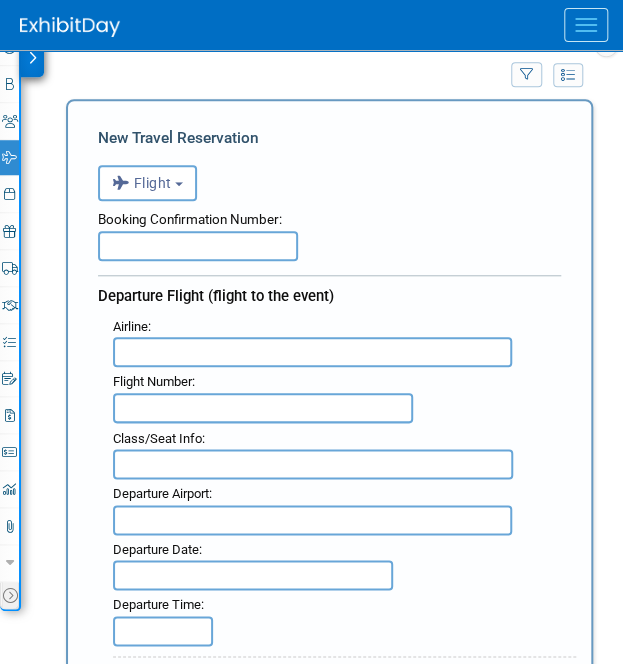 scroll, scrollTop: 277, scrollLeft: 0, axis: vertical 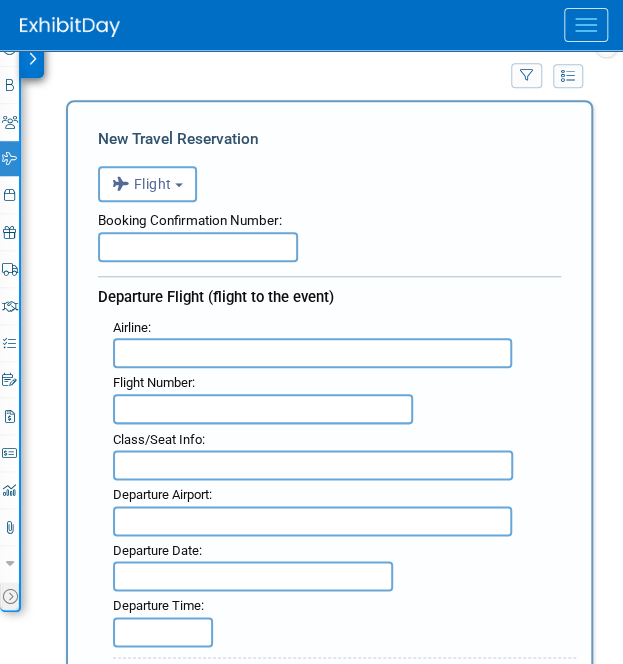 click at bounding box center (312, 353) 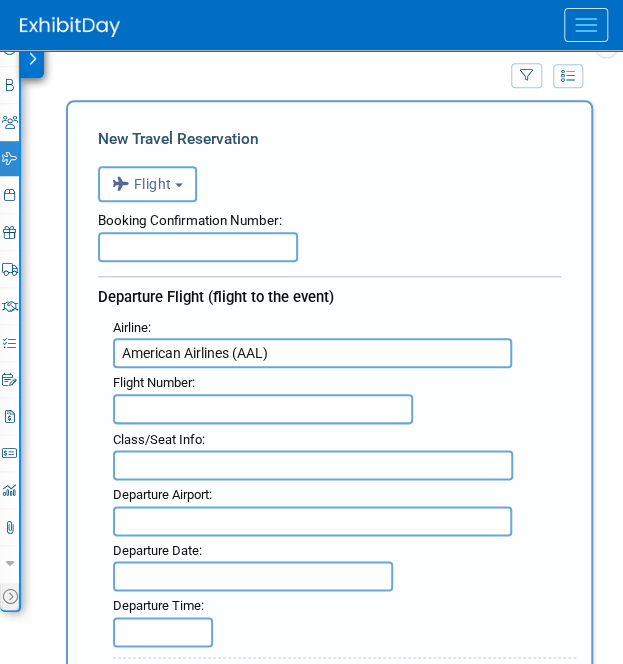 type on "American Airlines (AAL)" 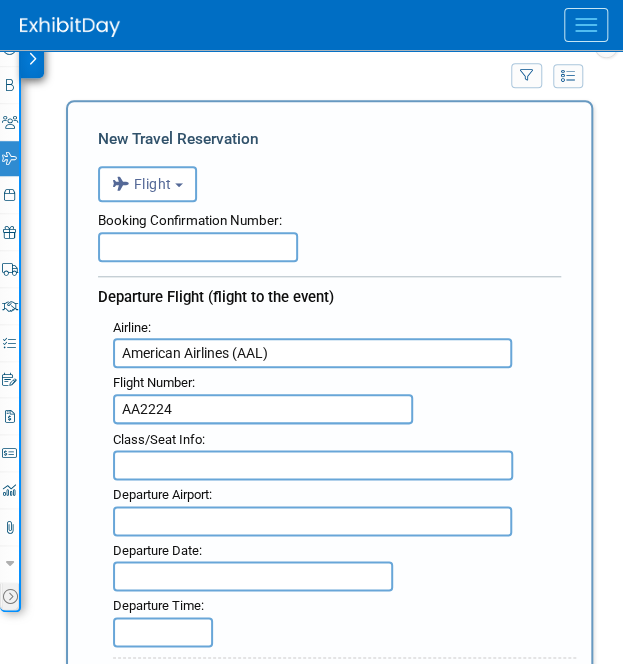 type on "AA2224" 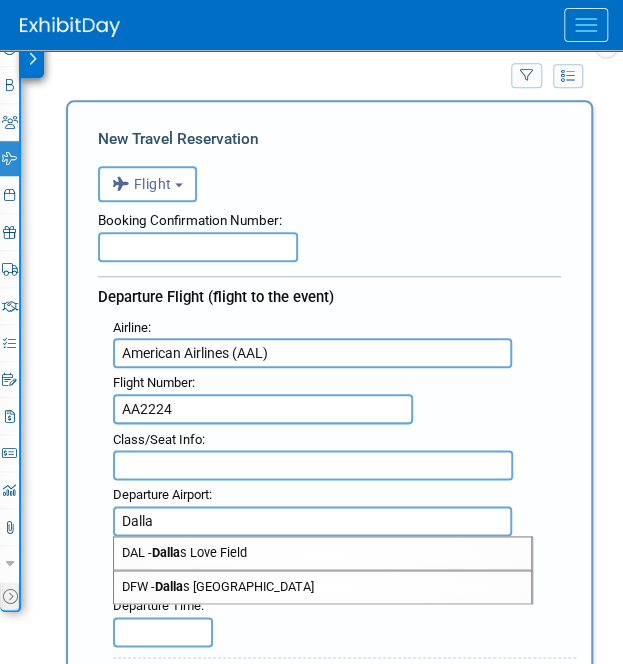 click on "Dalla" at bounding box center [169, 586] 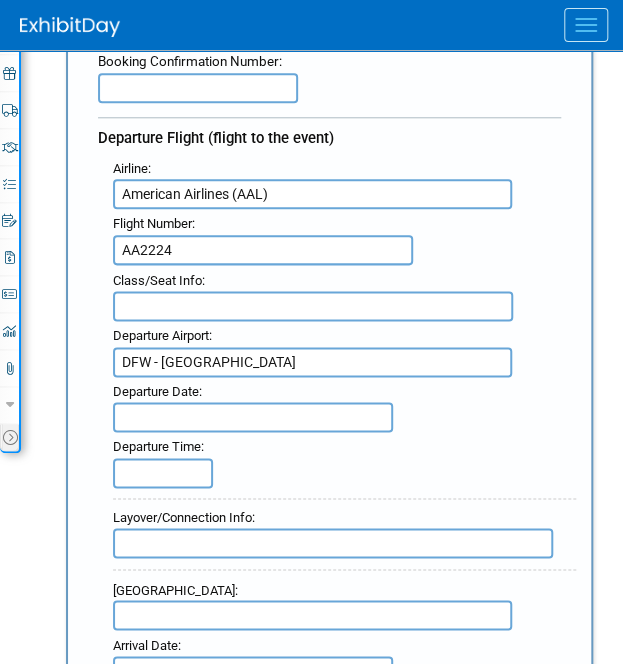 scroll, scrollTop: 440, scrollLeft: 0, axis: vertical 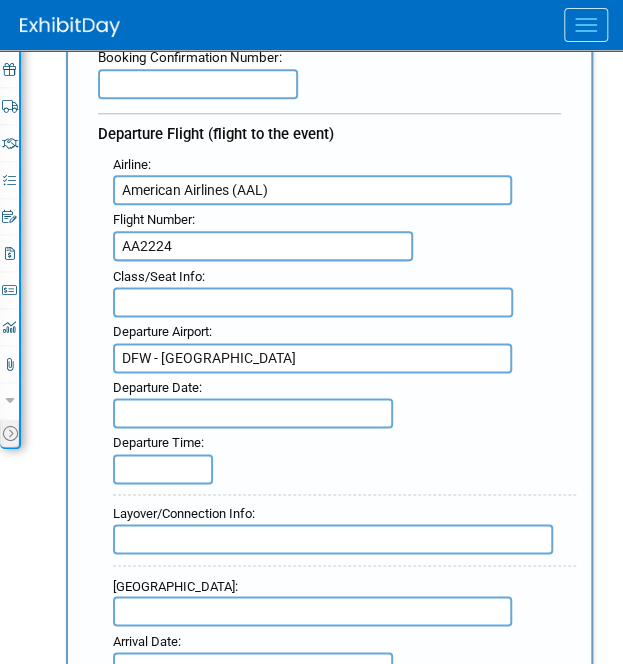 click at bounding box center [253, 413] 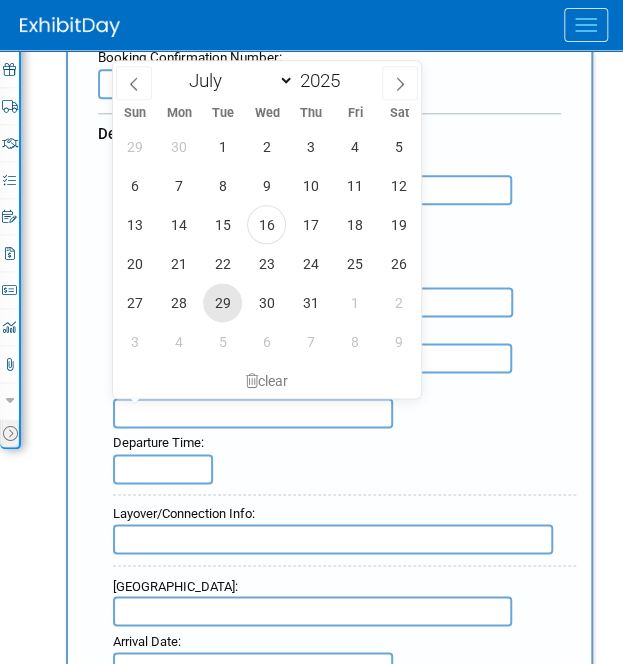 click on "29" at bounding box center (222, 302) 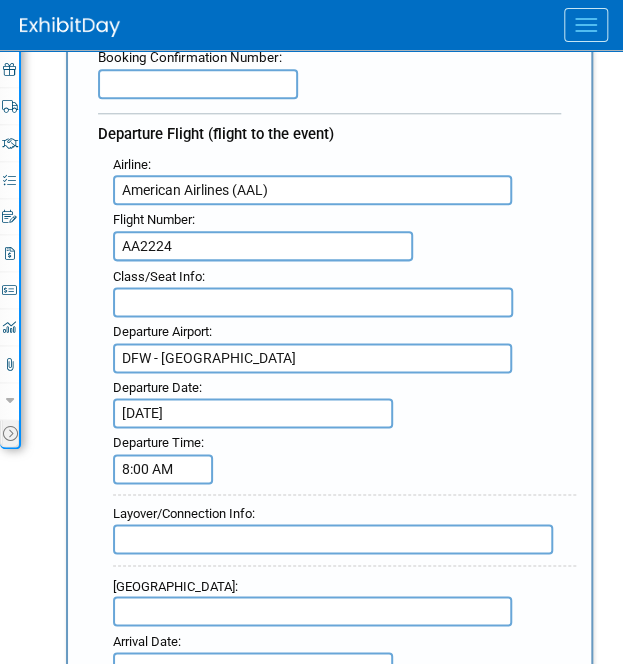 click on "8:00 AM" at bounding box center [163, 469] 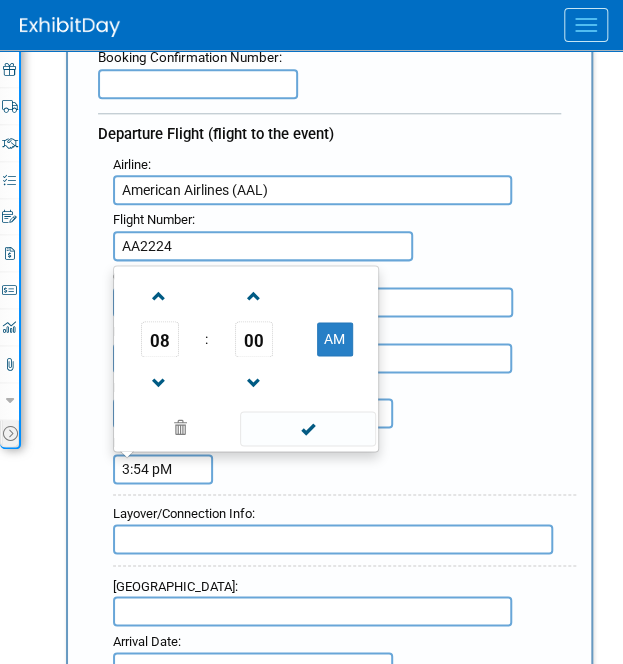 type on "3:54 PM" 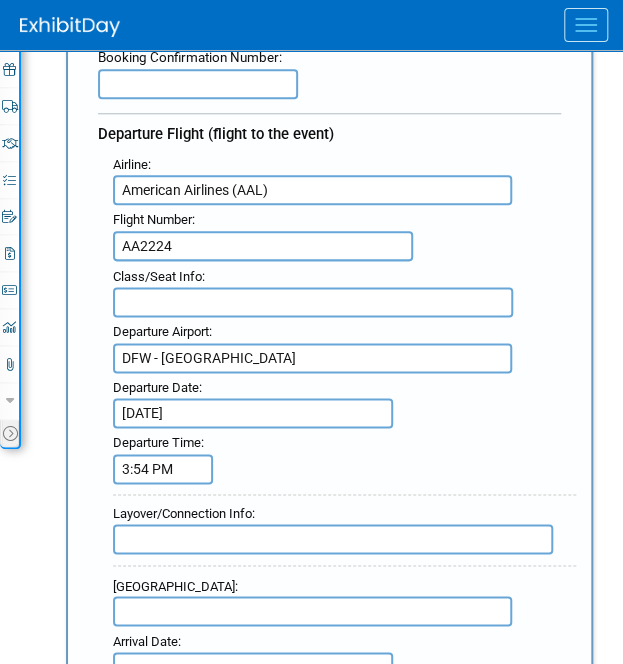 click at bounding box center [312, 611] 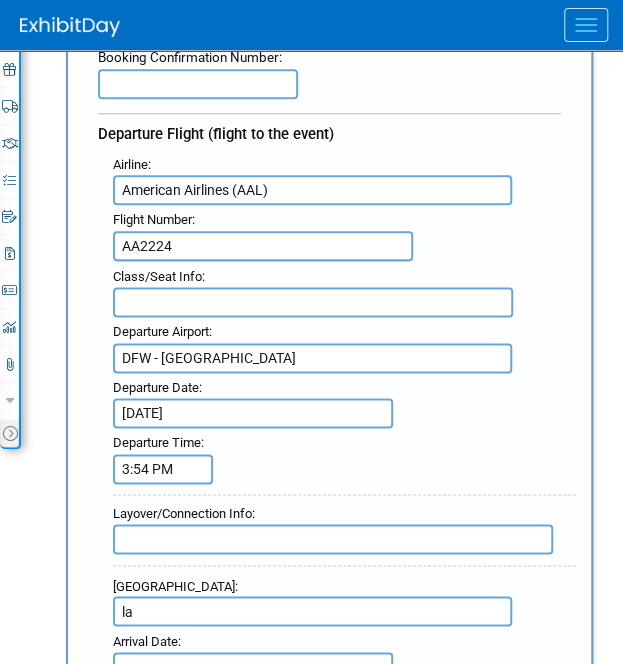 type on "l" 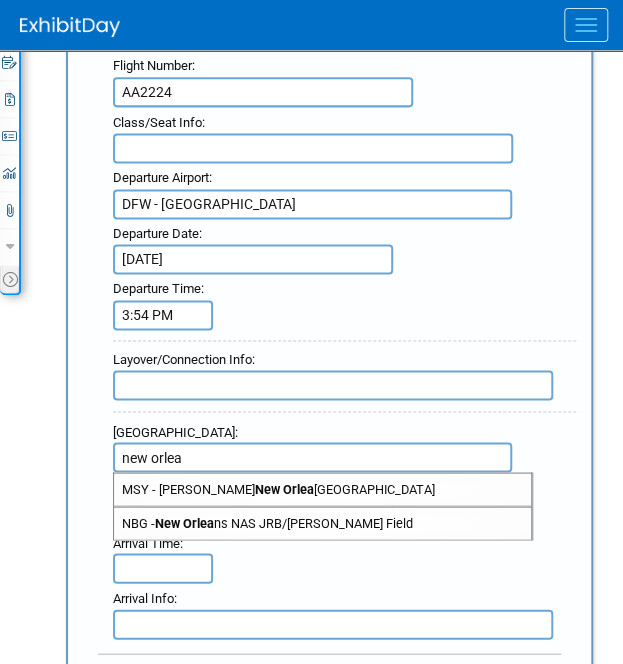 scroll, scrollTop: 598, scrollLeft: 0, axis: vertical 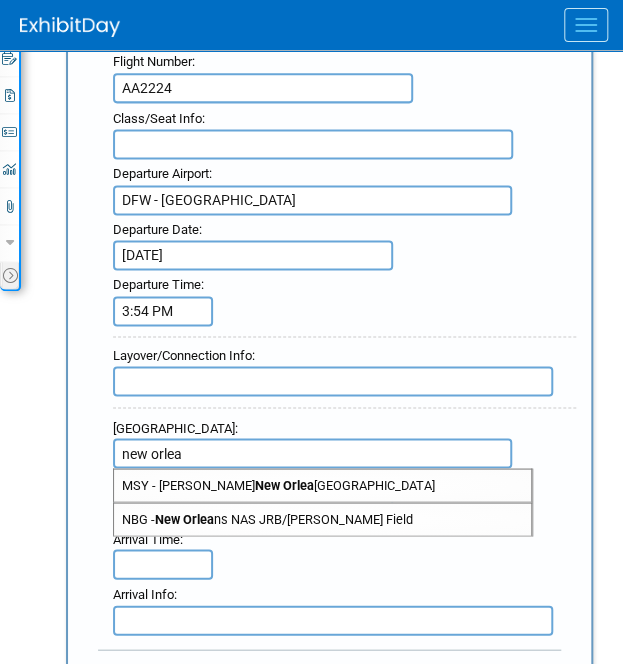 click on "MSY - Louis Armstrong  New Orlea ns International Airport" at bounding box center [322, 485] 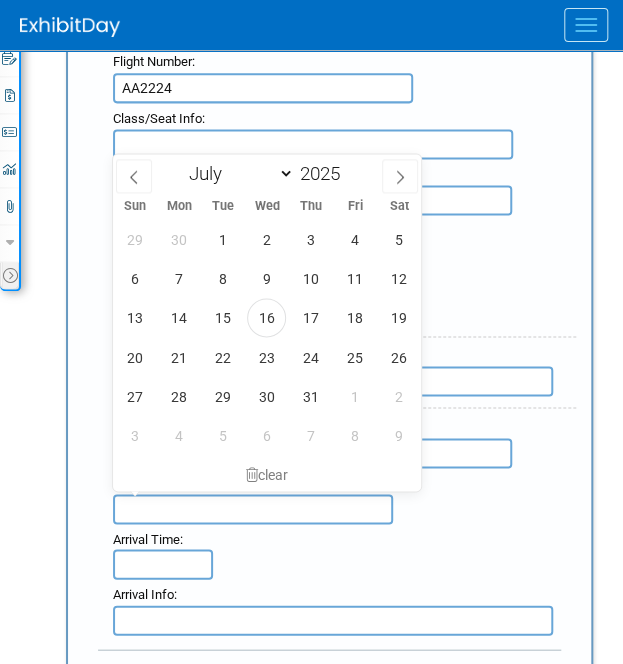 click at bounding box center [253, 509] 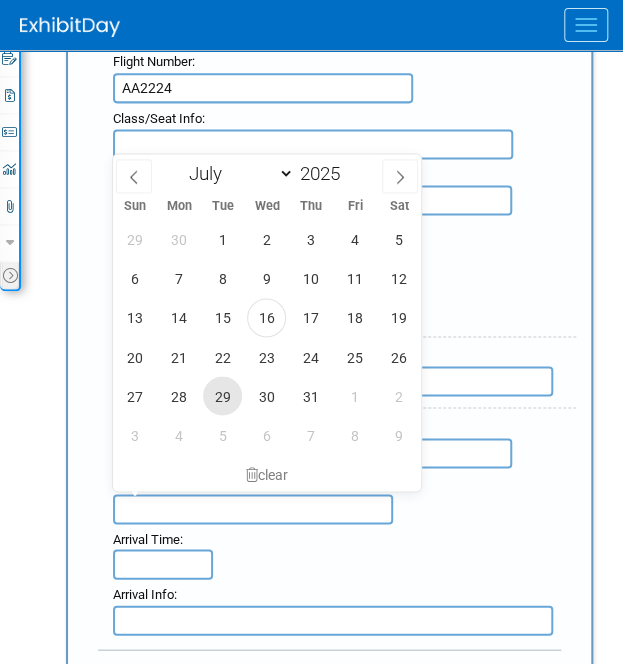 click on "29" at bounding box center (222, 395) 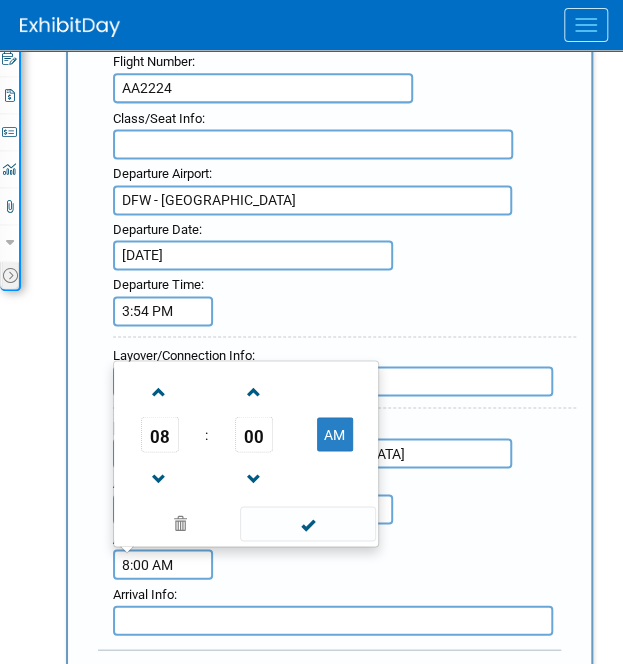 click on "8:00 AM" at bounding box center (163, 564) 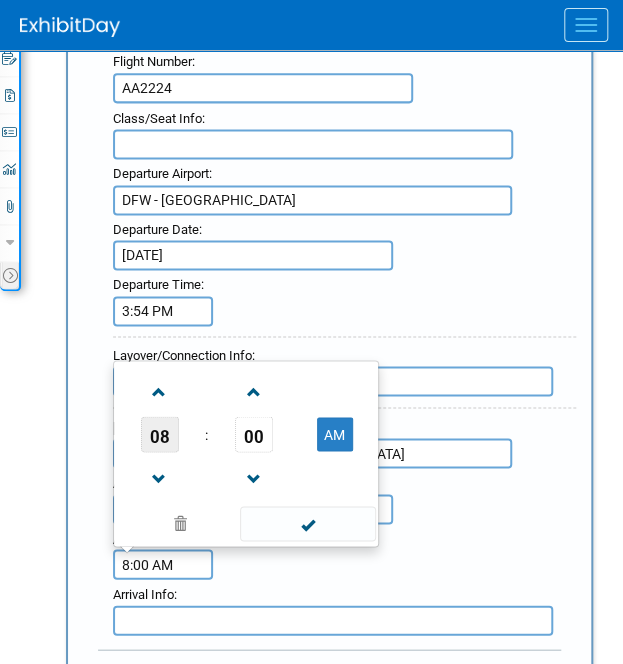 click on "08" at bounding box center (160, 434) 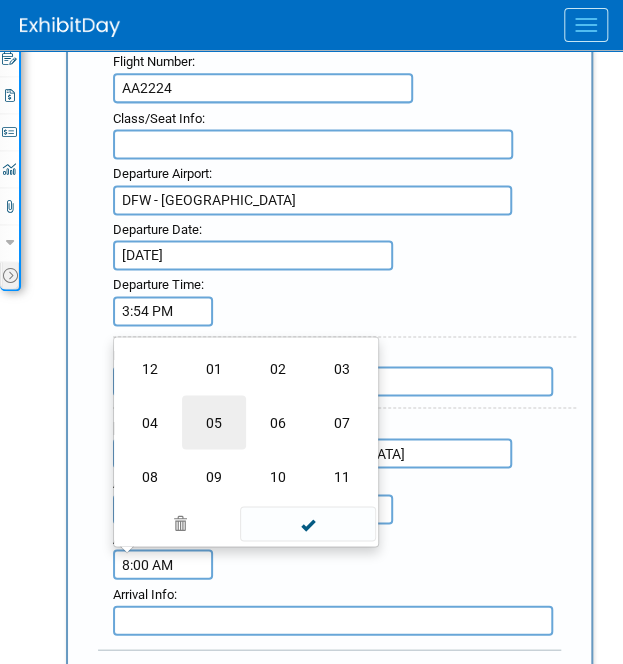 click on "05" at bounding box center (214, 422) 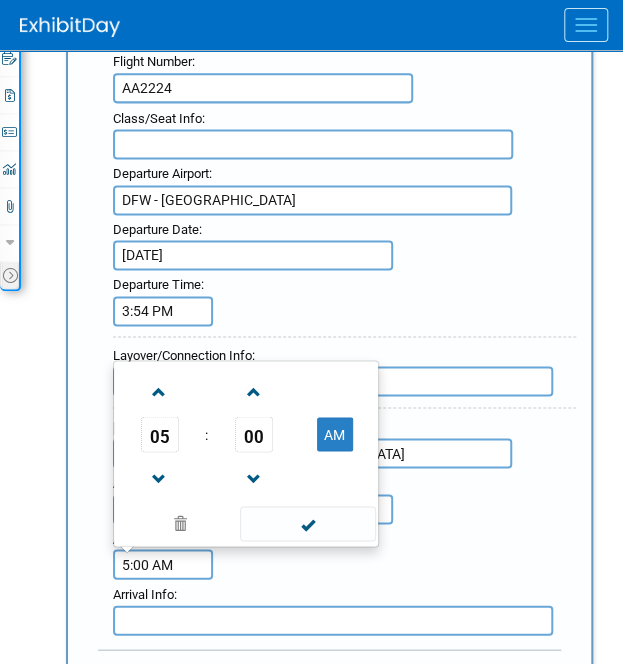 click on "5:00 AM" at bounding box center [163, 564] 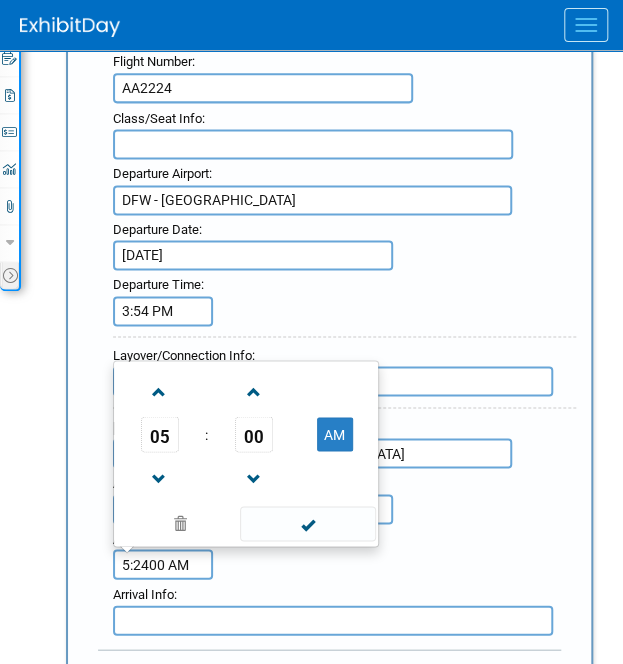 click on "5:2400 AM" at bounding box center (163, 564) 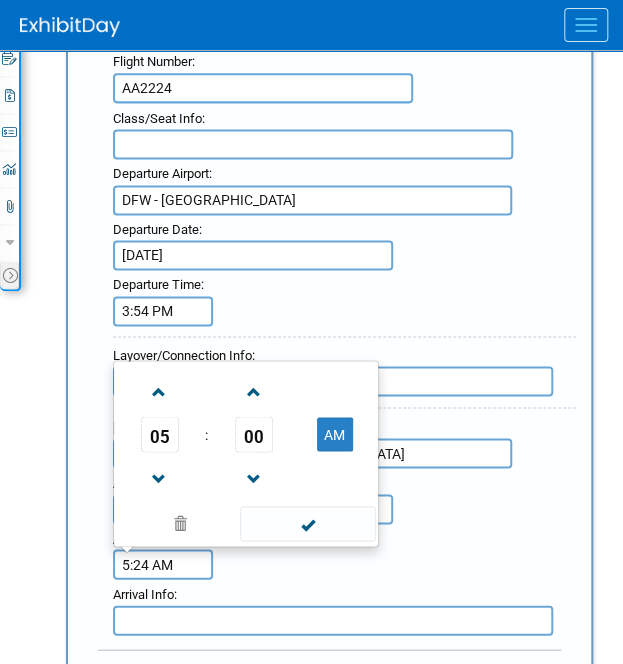 click on "5:24 AM" at bounding box center [163, 564] 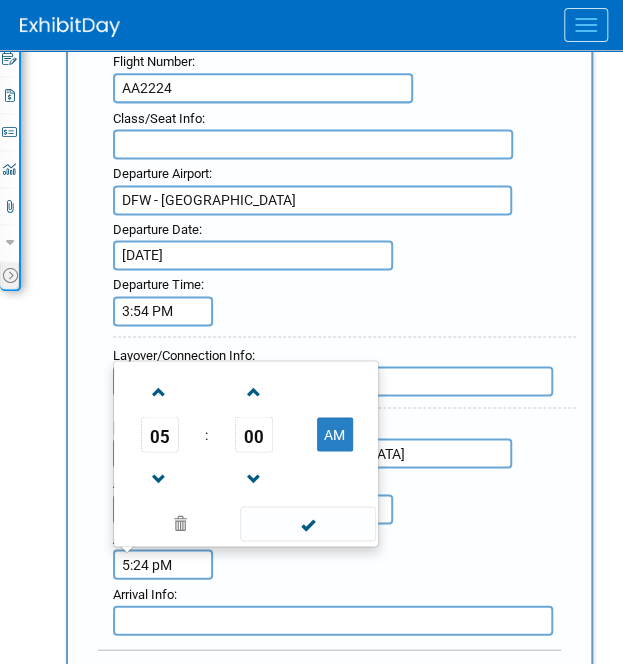 type on "5:24 PM" 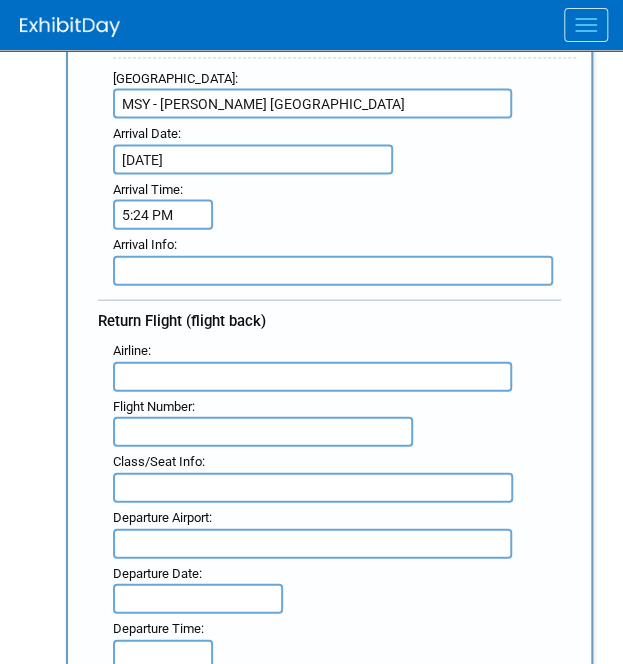 click at bounding box center (312, 377) 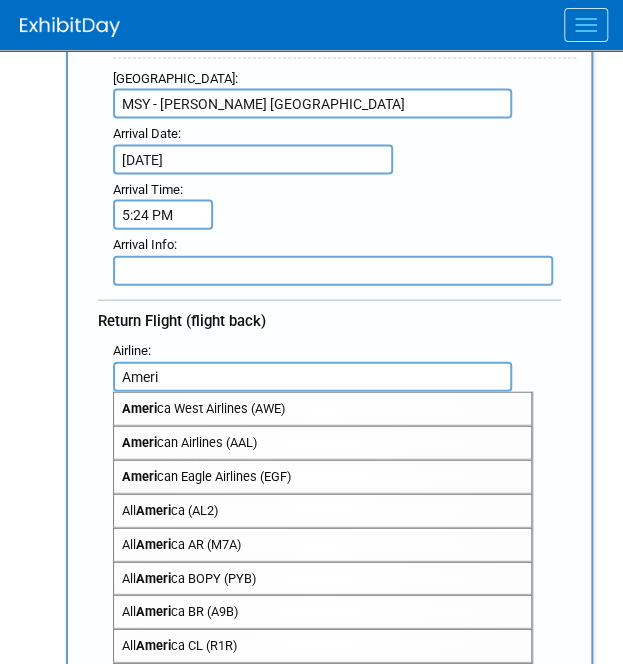 click on "Ameri can Airlines (AAL)" at bounding box center [322, 443] 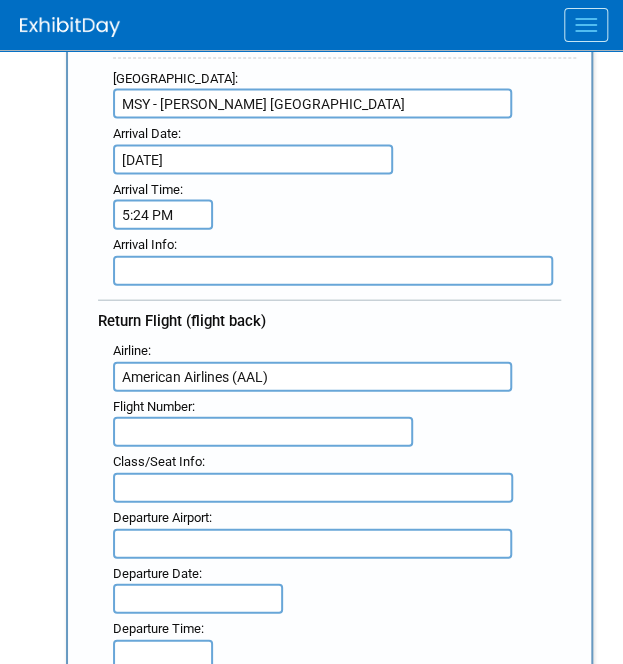click at bounding box center [263, 432] 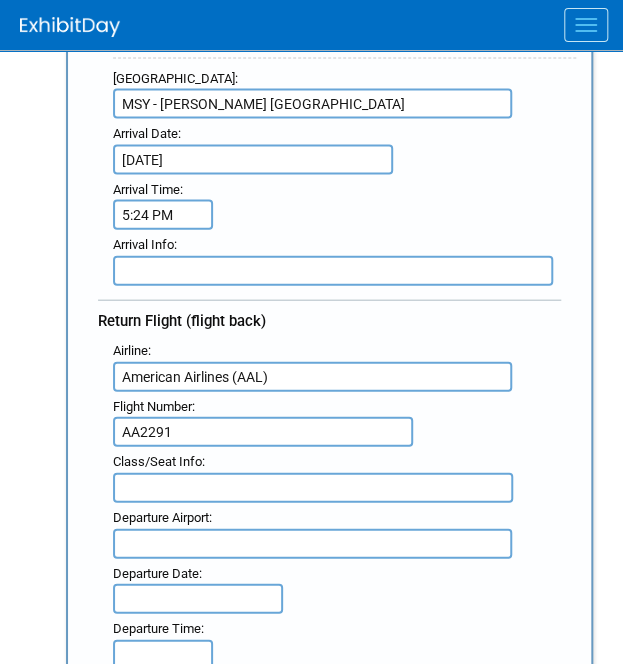 type on "AA2291" 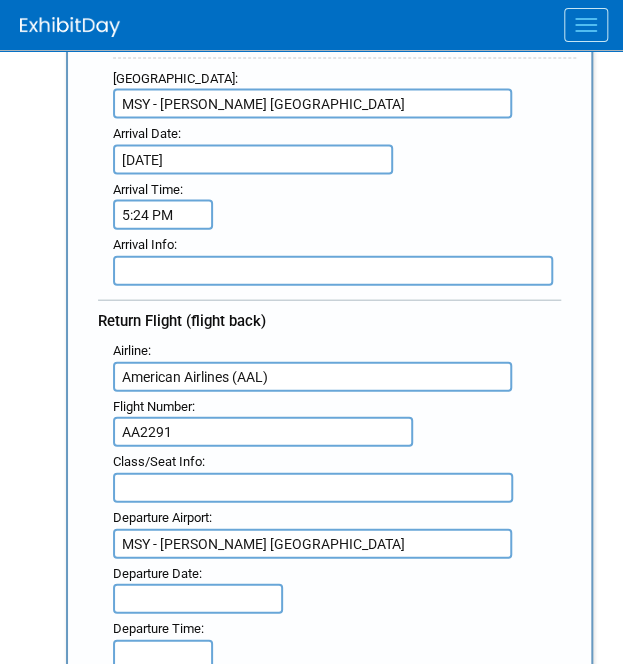 type on "MSY - Louis Armstrong New Orleans International Airport" 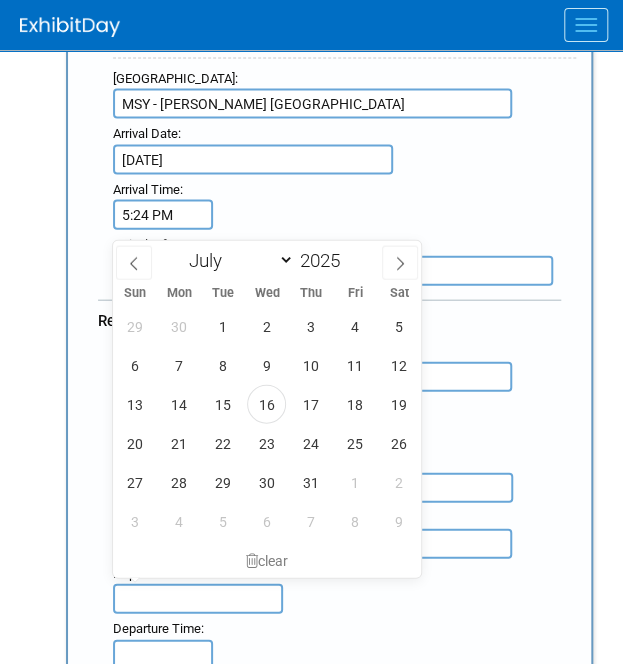 click on "29 30 1 2 3 4 5 6 7 8 9 10 11 12 13 14 15 16 17 18 19 20 21 22 23 24 25 26 27 28 29 30 31 1 2 3 4 5 6 7 8 9" at bounding box center [267, 424] 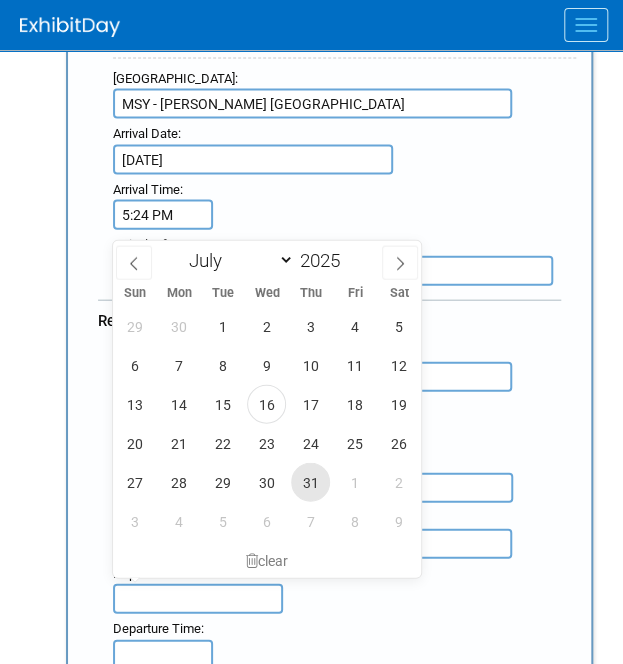 click on "31" at bounding box center [310, 482] 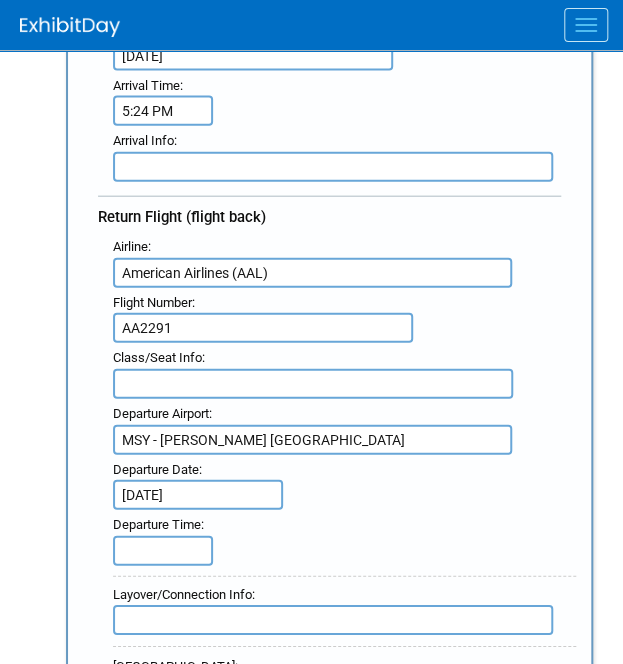 scroll, scrollTop: 1091, scrollLeft: 0, axis: vertical 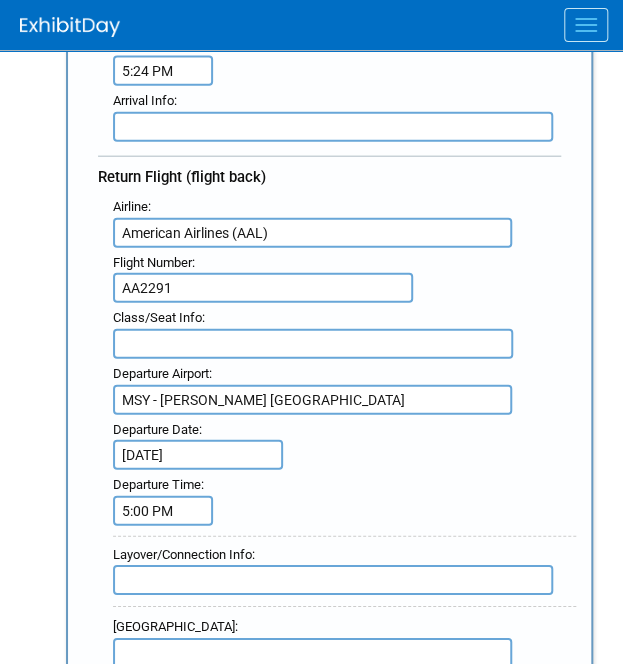 click on "5:00 PM" at bounding box center (163, 511) 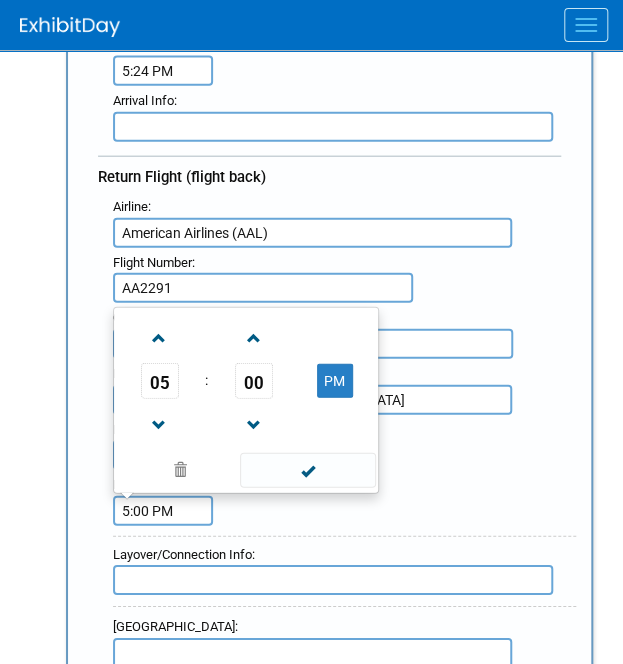 drag, startPoint x: 176, startPoint y: 498, endPoint x: 17, endPoint y: 492, distance: 159.11317 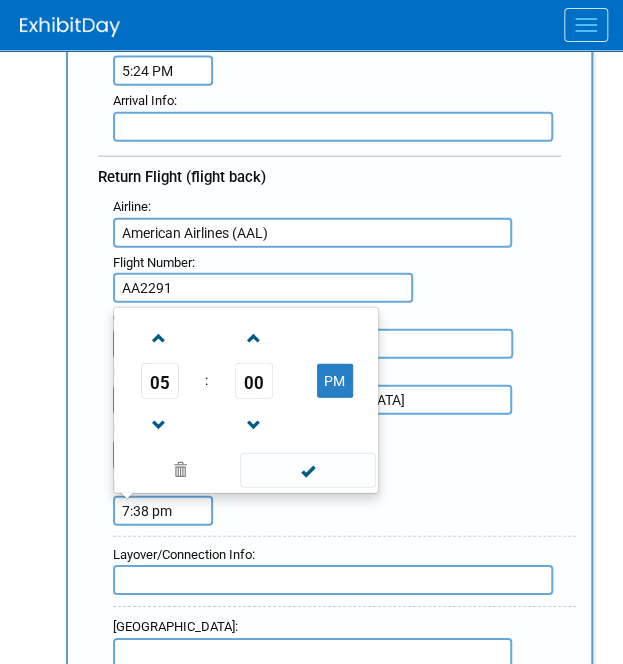 type on "7:38 PM" 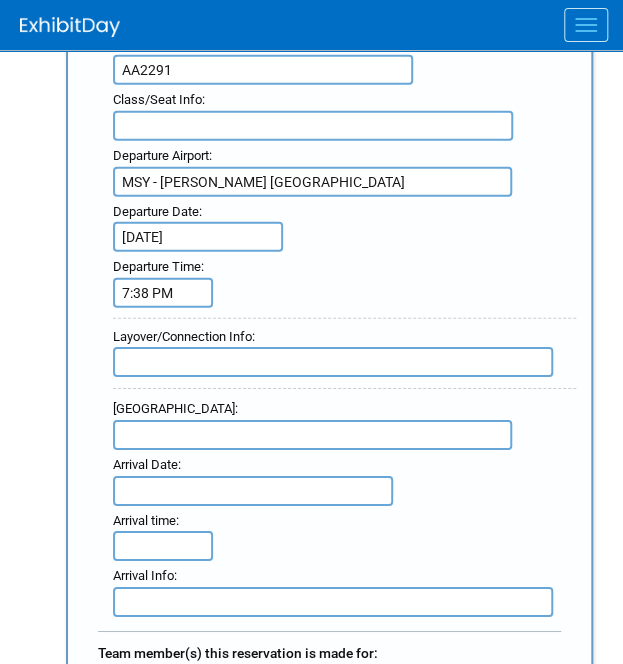 scroll, scrollTop: 1310, scrollLeft: 0, axis: vertical 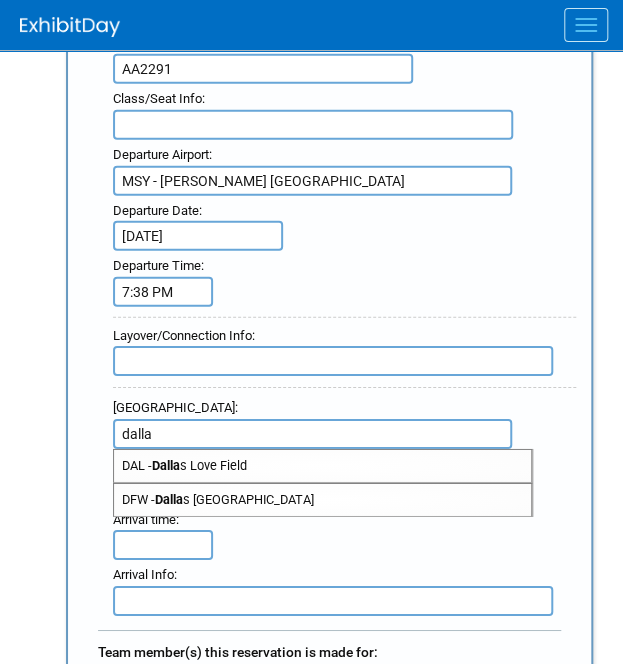 click on "DFW -  Dalla s Fort Worth International Airport" at bounding box center (322, 500) 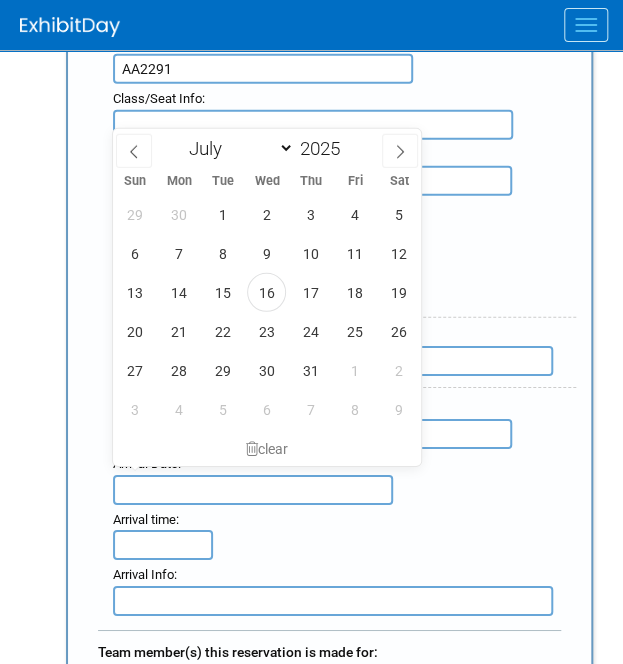 click at bounding box center (253, 490) 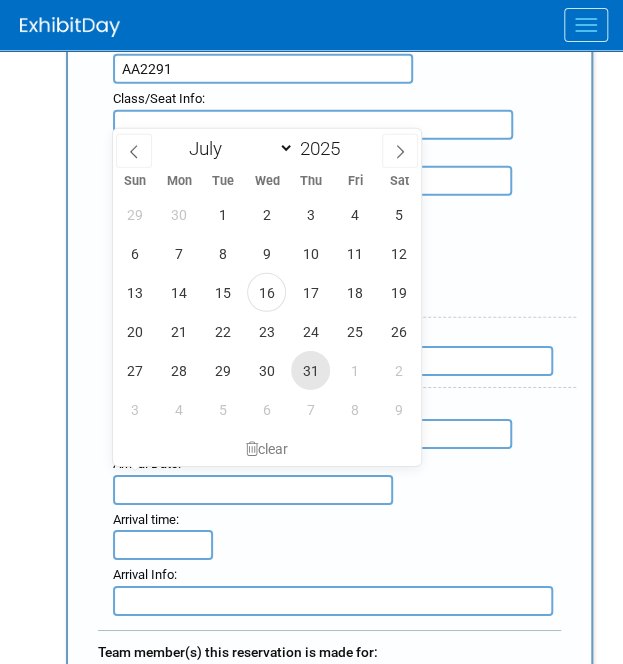 click on "31" at bounding box center (310, 370) 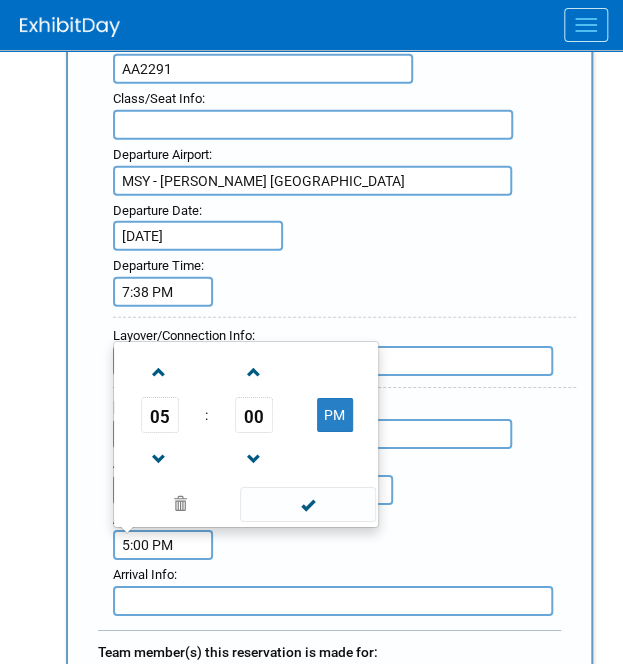 click on "5:00 PM" at bounding box center [163, 545] 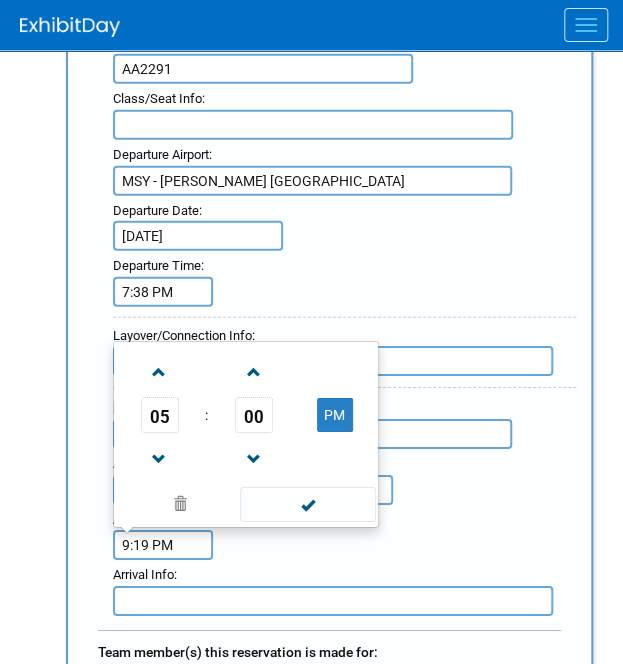 type on "9:19 PM" 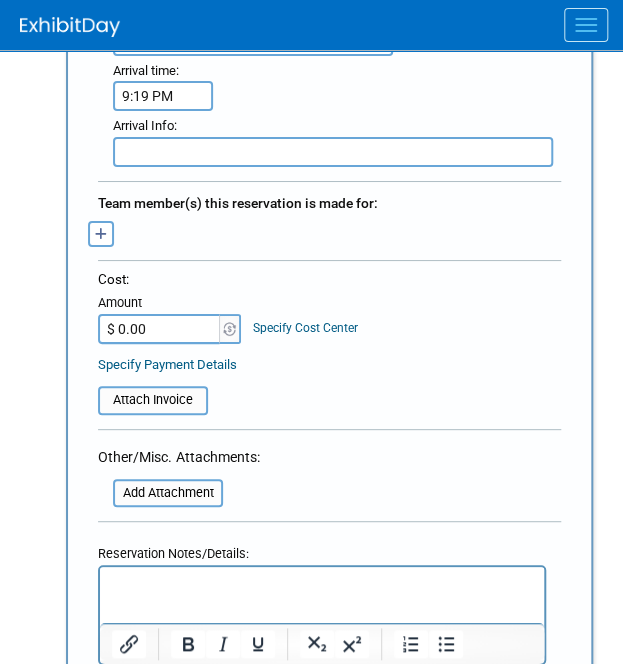 scroll, scrollTop: 1775, scrollLeft: 0, axis: vertical 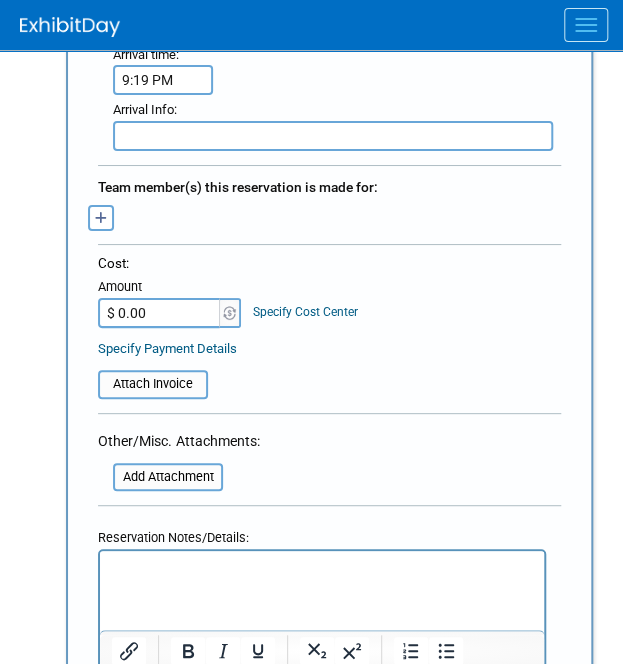click at bounding box center [322, 565] 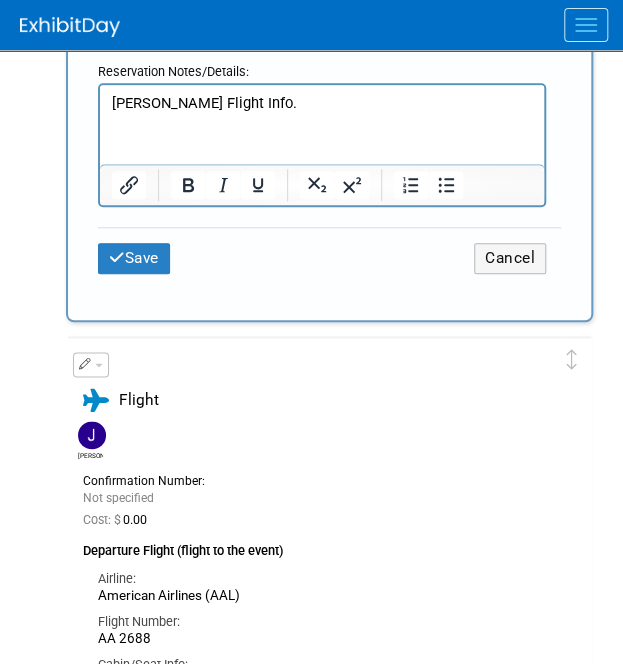 scroll, scrollTop: 2205, scrollLeft: 0, axis: vertical 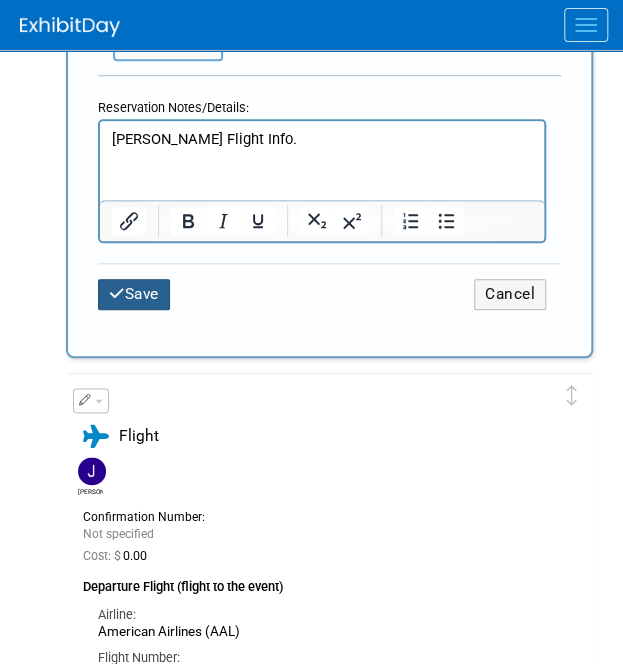 click on "Save" at bounding box center [134, 294] 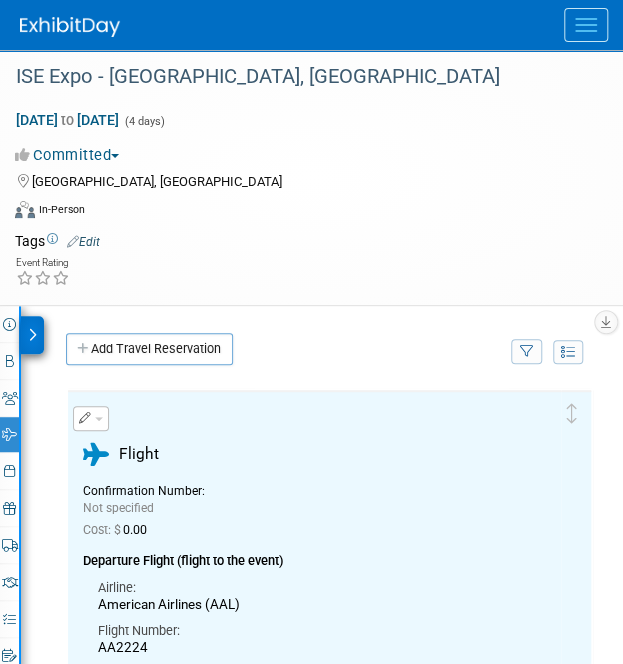 scroll, scrollTop: 5, scrollLeft: 0, axis: vertical 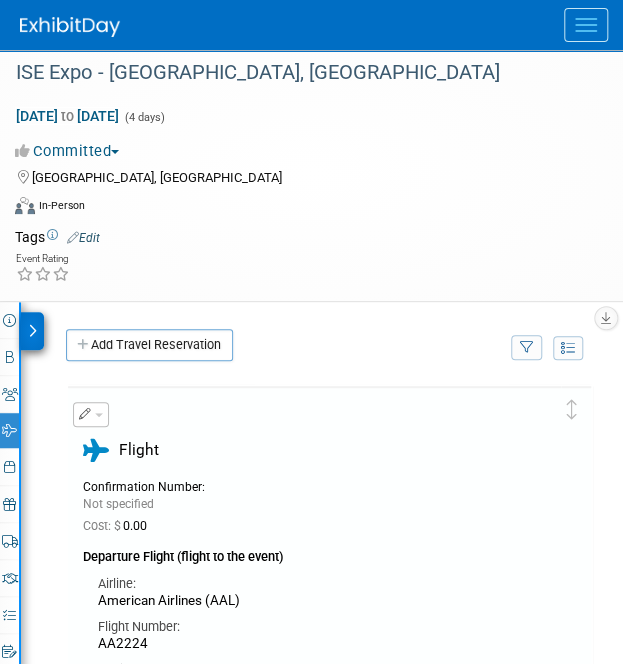 click at bounding box center (32, 331) 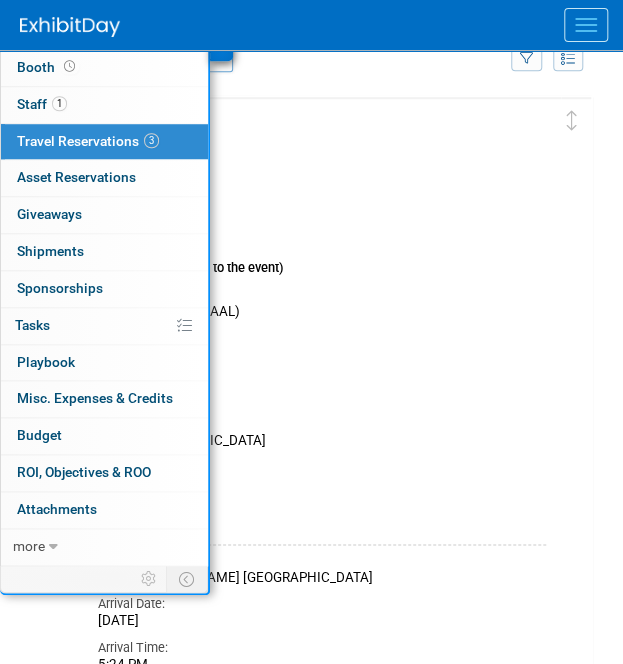 scroll, scrollTop: 294, scrollLeft: 0, axis: vertical 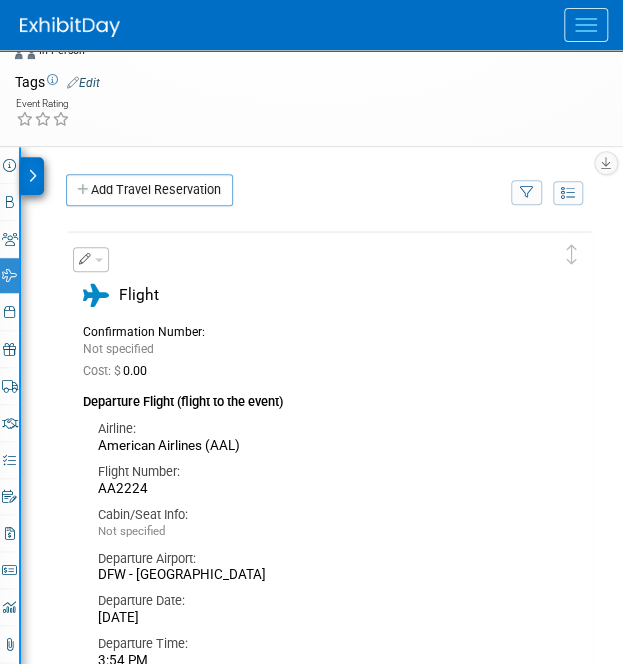 click at bounding box center (85, 259) 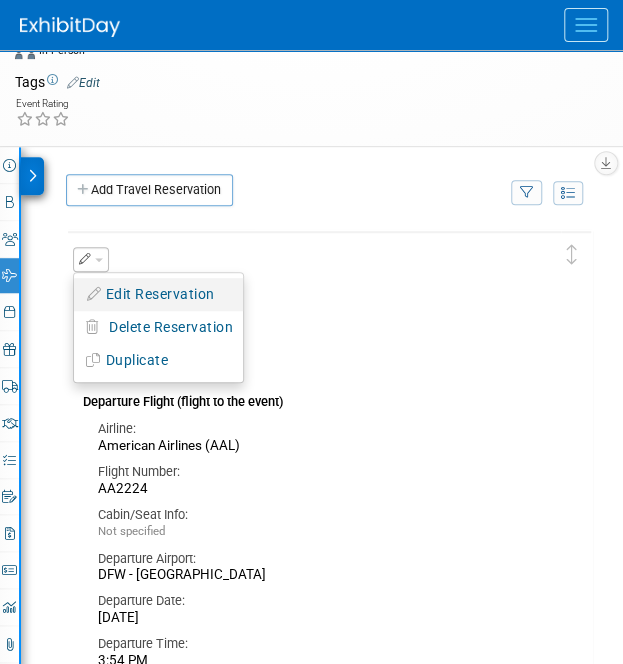 click on "Edit Reservation" at bounding box center [158, 294] 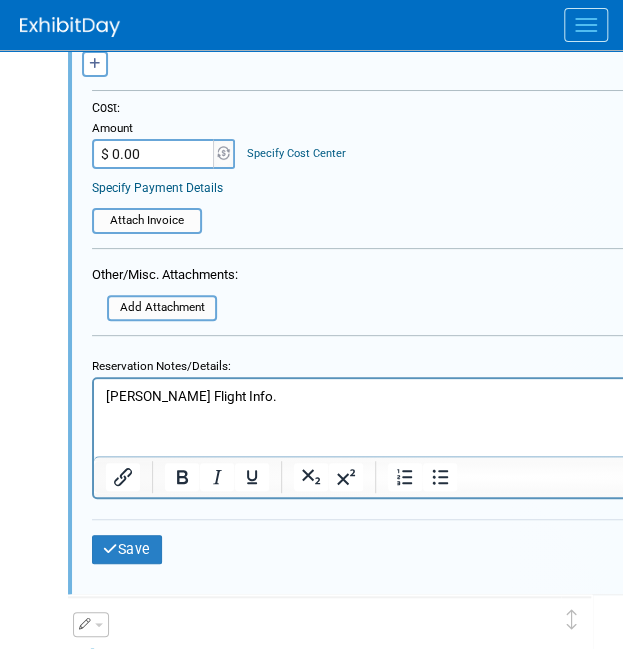 scroll, scrollTop: 1826, scrollLeft: 0, axis: vertical 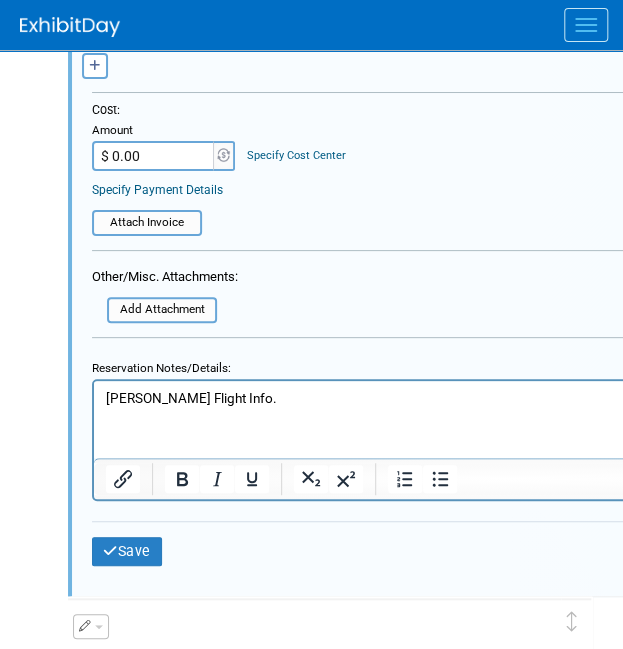 click on "James Rose Flight Info." at bounding box center [510, 398] 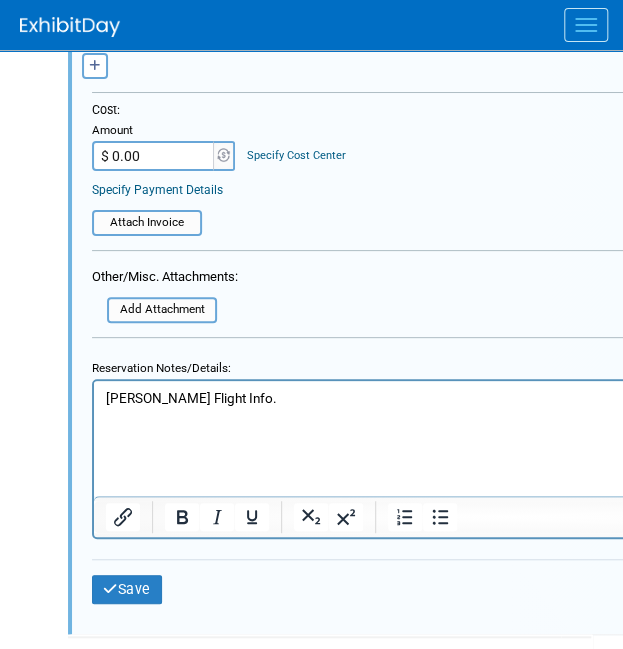 type 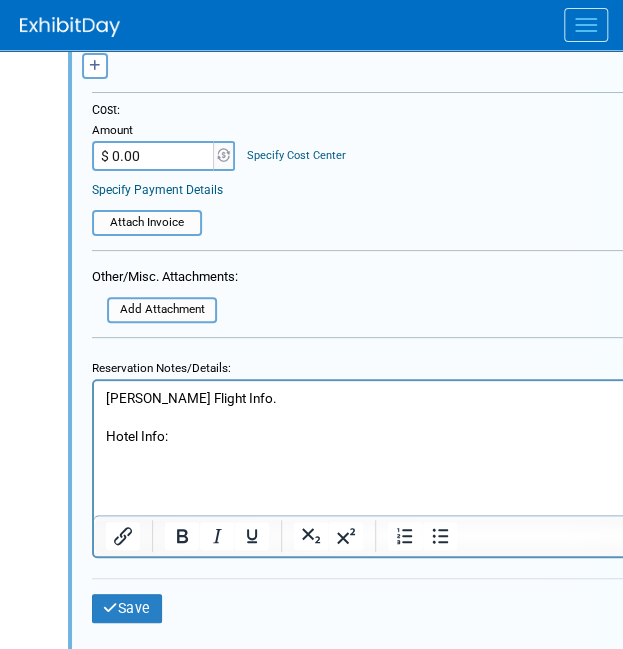 click on "James Rose Flight Info. Hotel Info:" at bounding box center (509, 423) 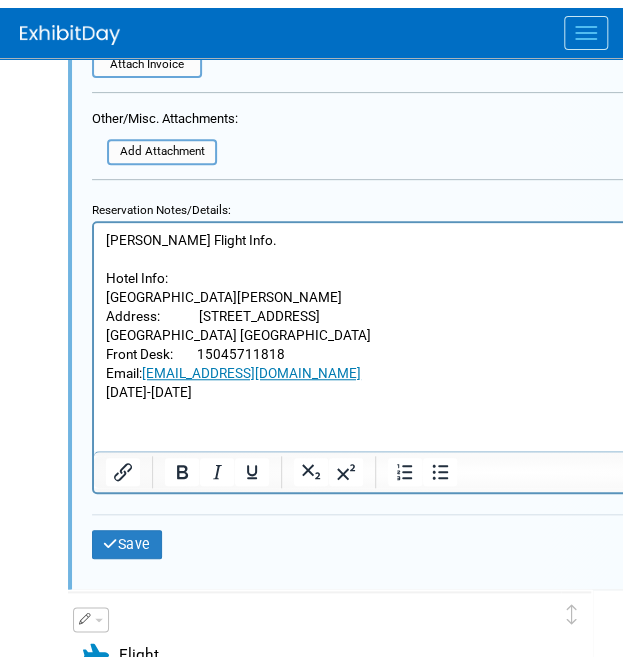 scroll, scrollTop: 1993, scrollLeft: 0, axis: vertical 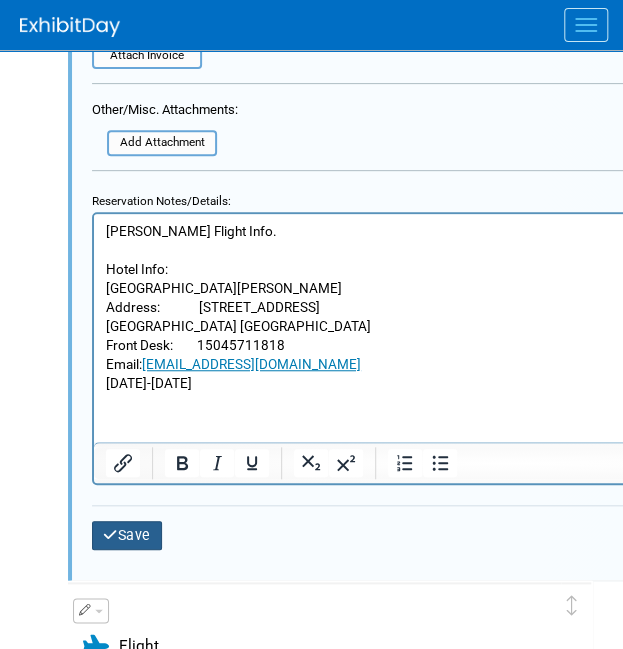 click on "Save" at bounding box center (127, 535) 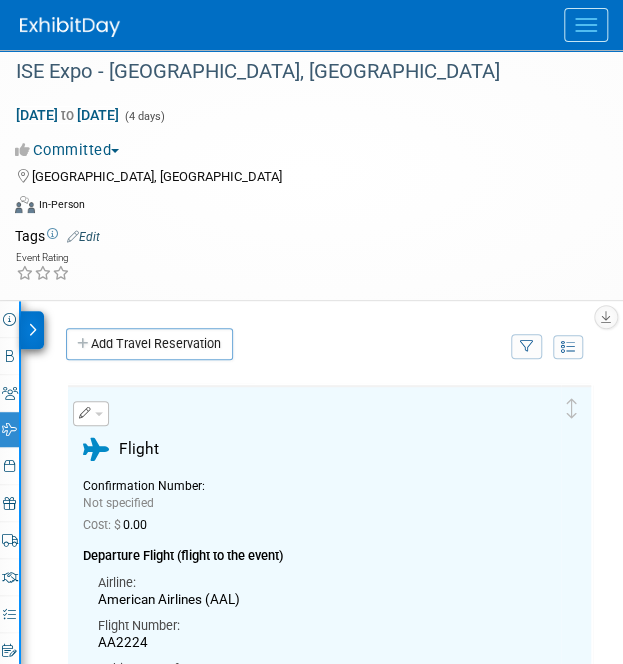 scroll, scrollTop: 0, scrollLeft: 0, axis: both 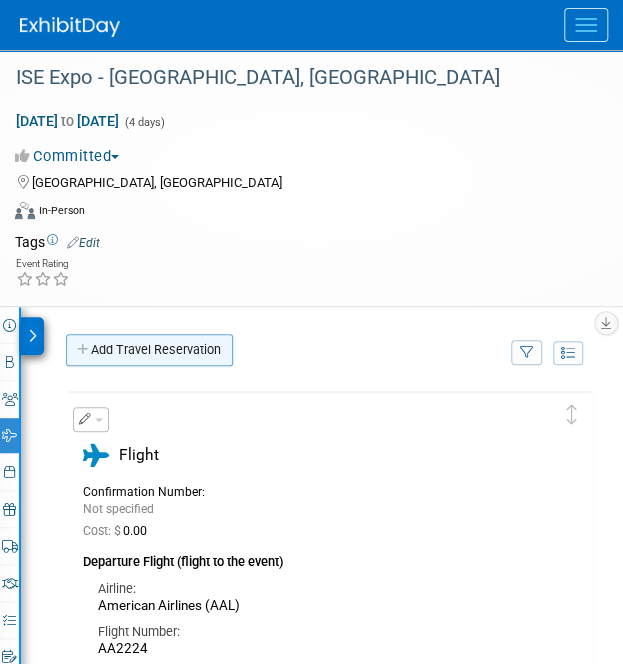 click on "Add Travel Reservation" at bounding box center [149, 350] 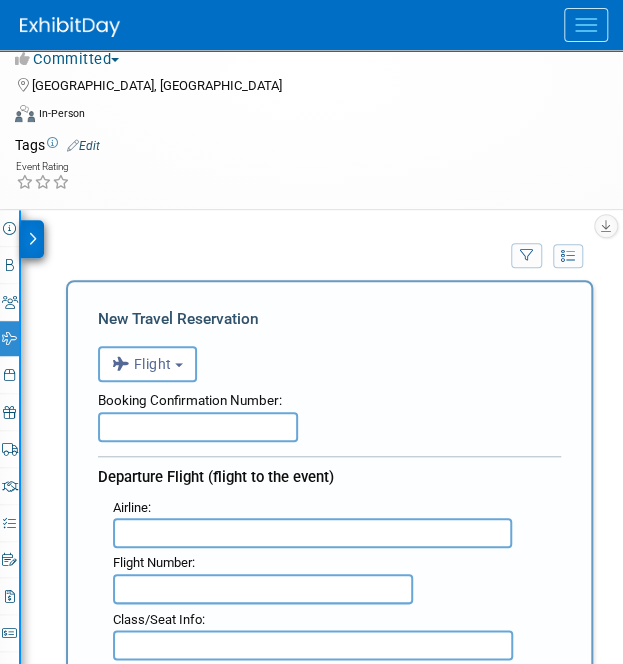 scroll, scrollTop: 99, scrollLeft: 0, axis: vertical 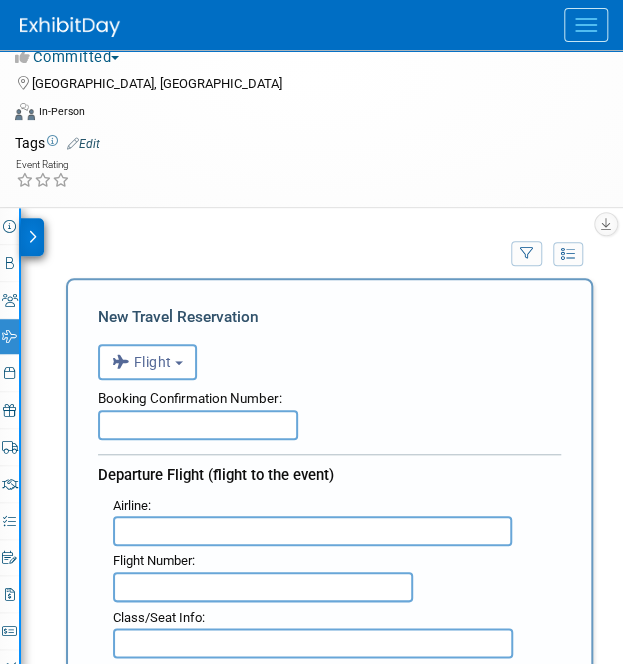 click at bounding box center [198, 425] 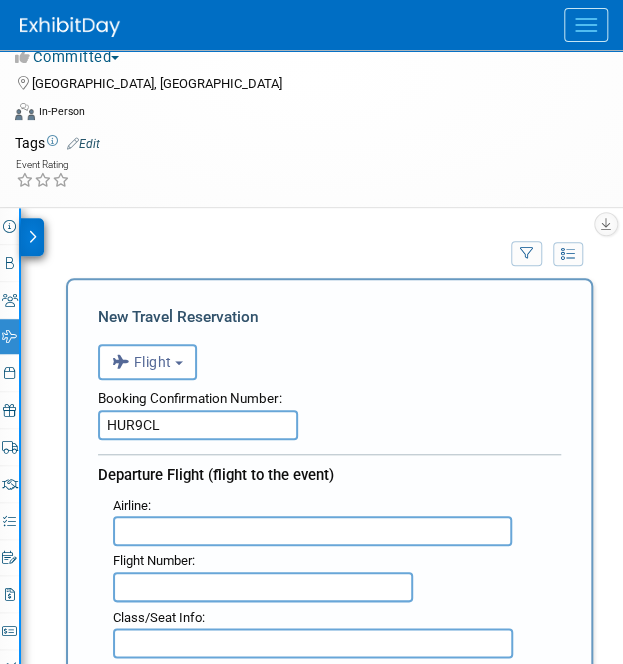 type on "HUR9CL" 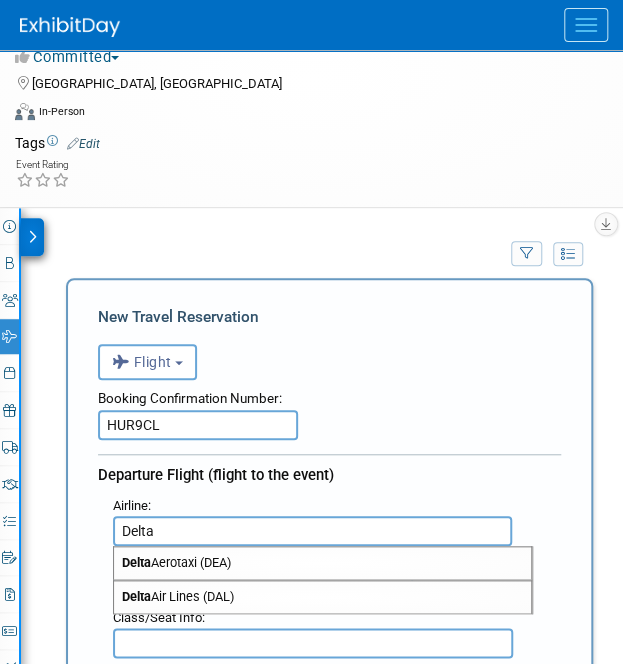 click on "Delta  Air Lines (DAL)" at bounding box center [322, 597] 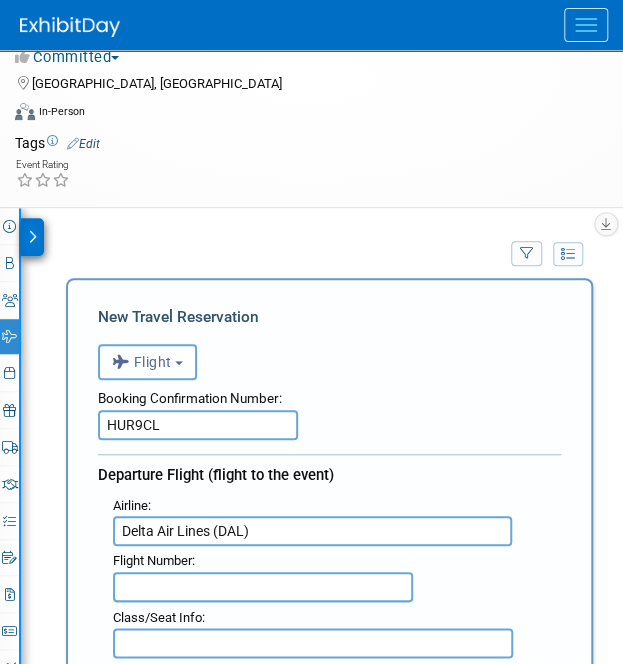 click at bounding box center [263, 587] 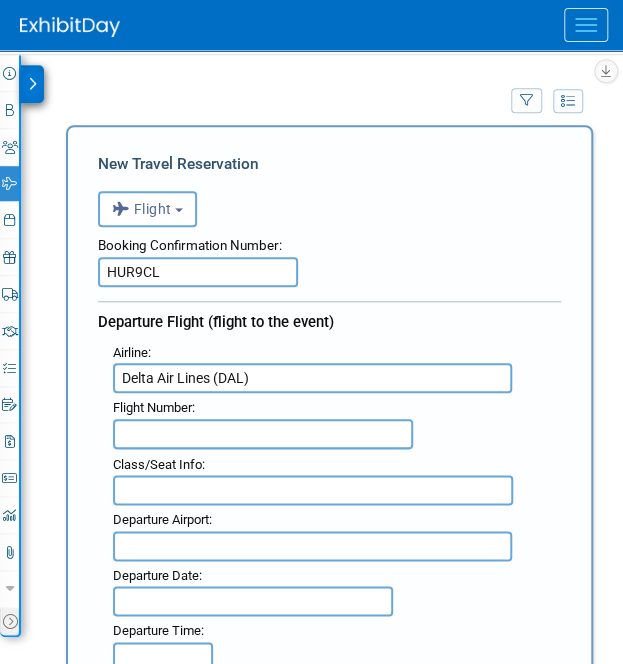 scroll, scrollTop: 263, scrollLeft: 0, axis: vertical 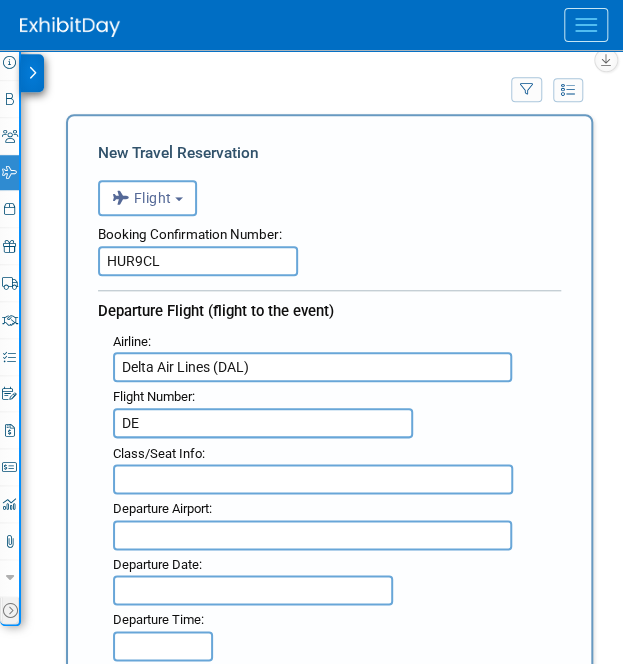 type on "D" 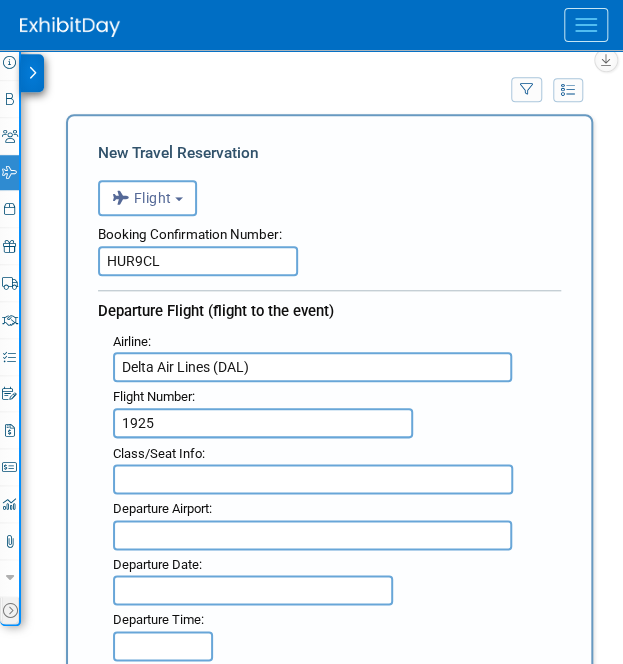 type on "1925" 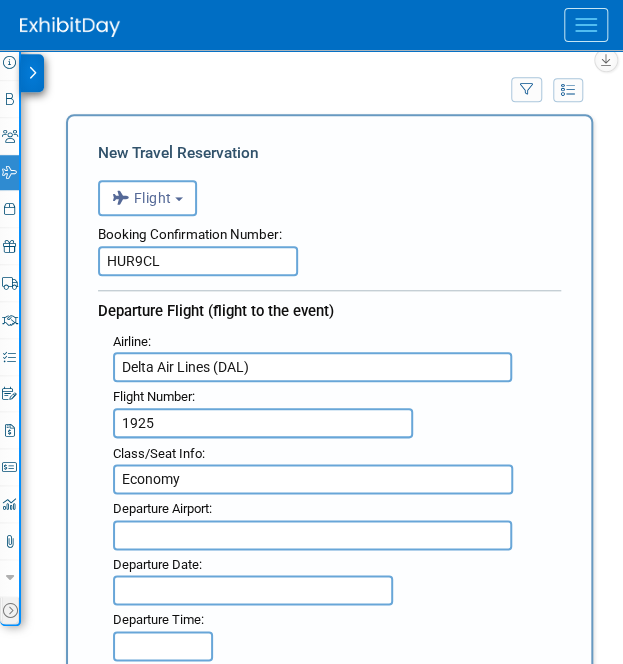 type on "Economy" 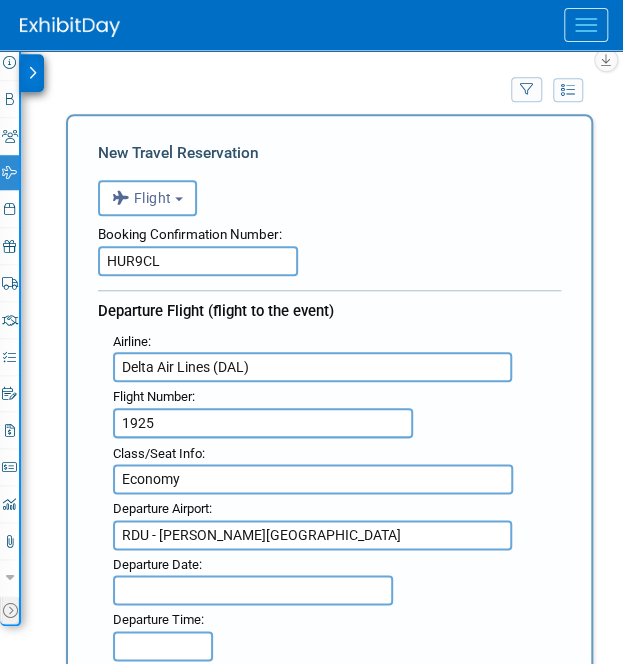 type on "RDU - Raleigh Durham International Airport" 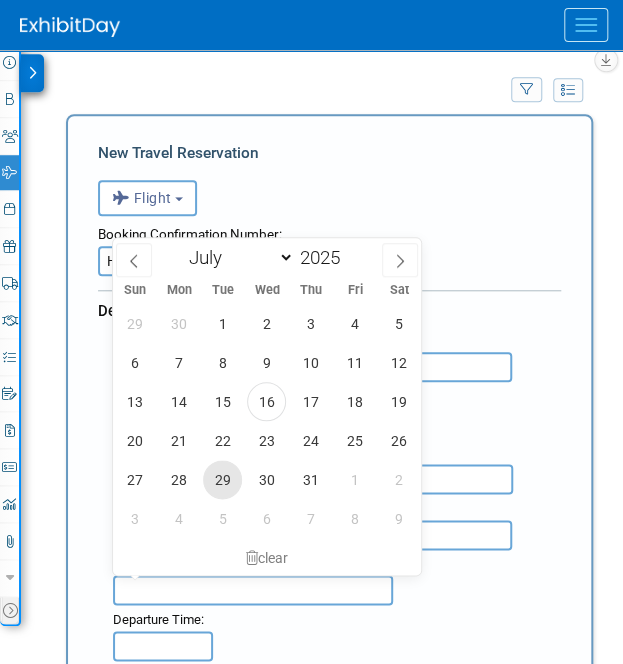 type on "Jul 29, 2025" 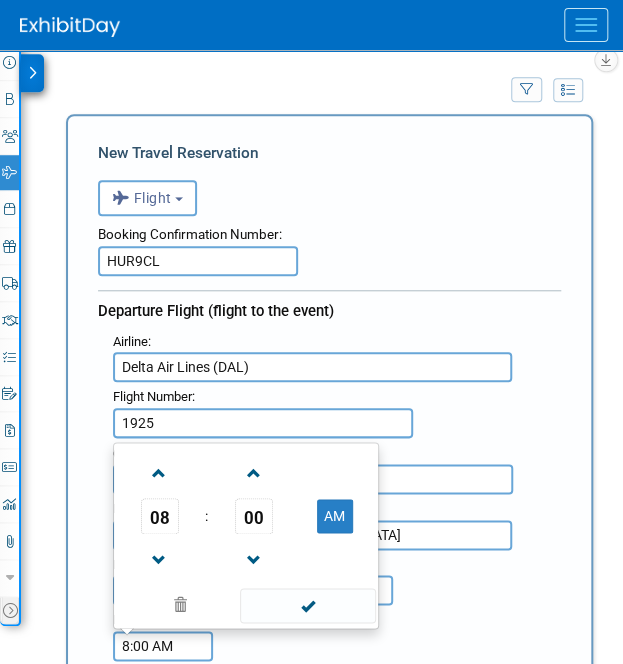 click on "8:00 AM" at bounding box center [163, 646] 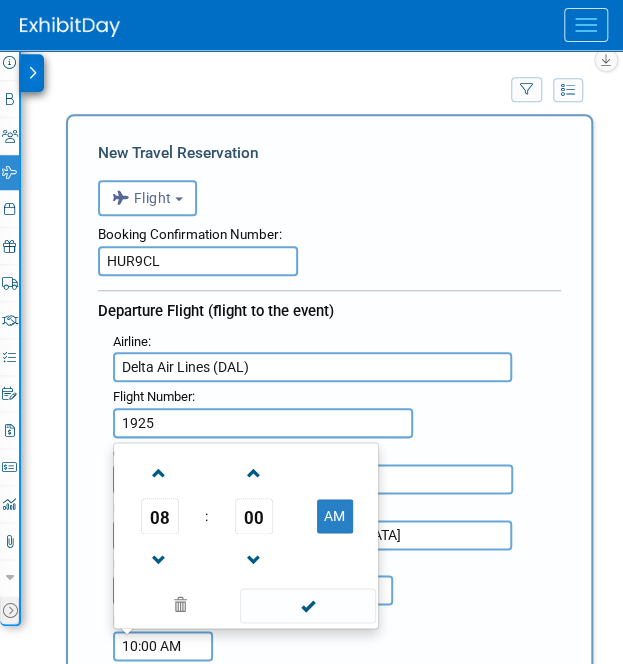 type on "10:00 AM" 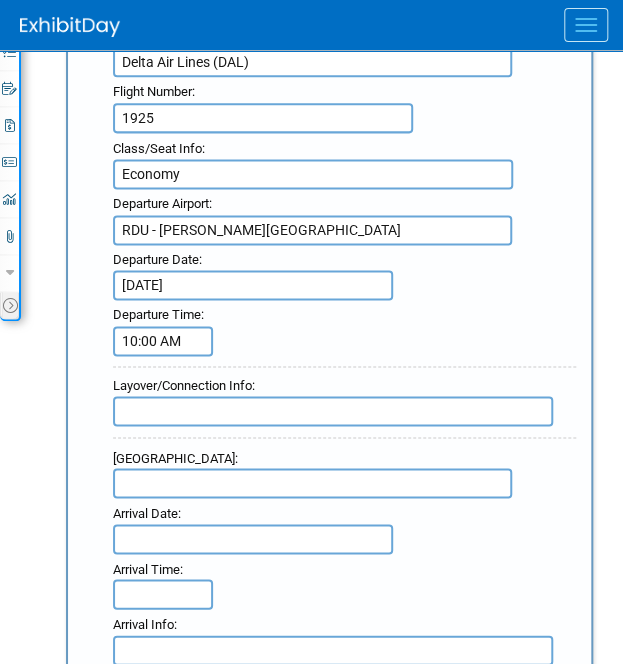 scroll, scrollTop: 567, scrollLeft: 0, axis: vertical 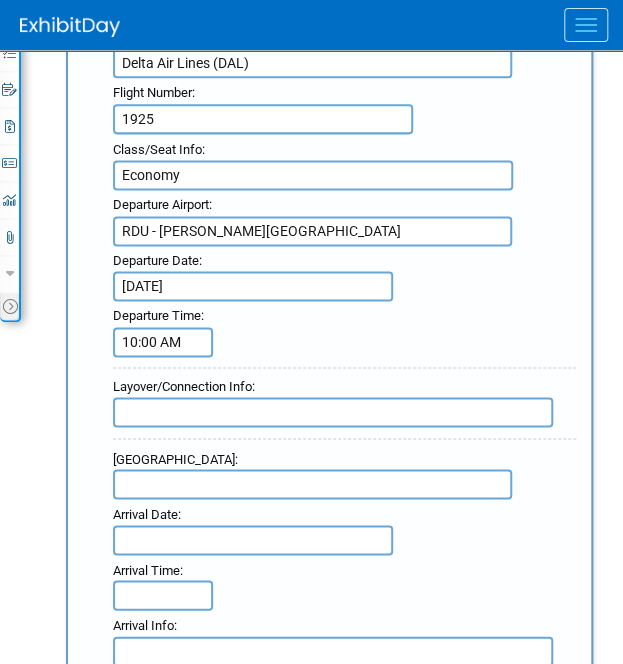 click at bounding box center [333, 412] 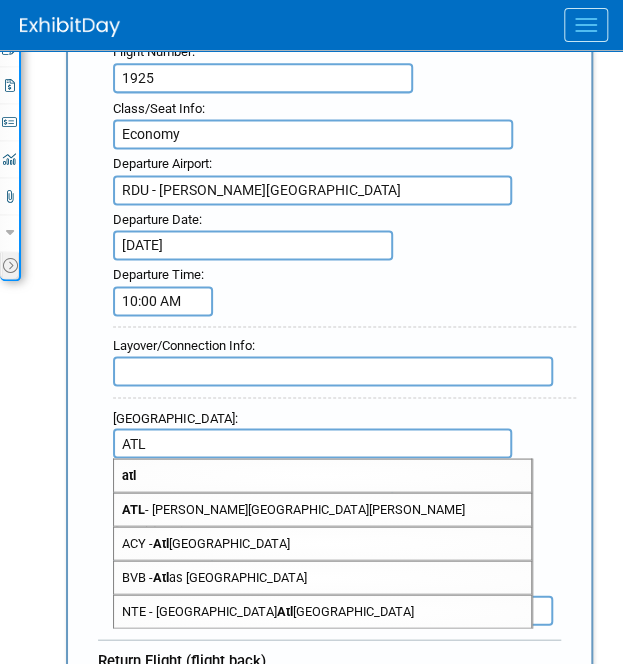 scroll, scrollTop: 611, scrollLeft: 0, axis: vertical 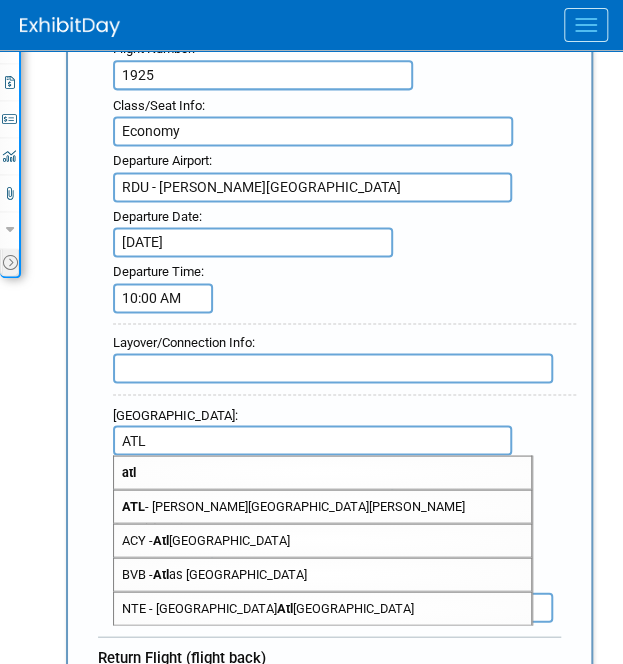 click on "ATL  - Hartsfield Jackson Atlanta International Airport" at bounding box center (322, 506) 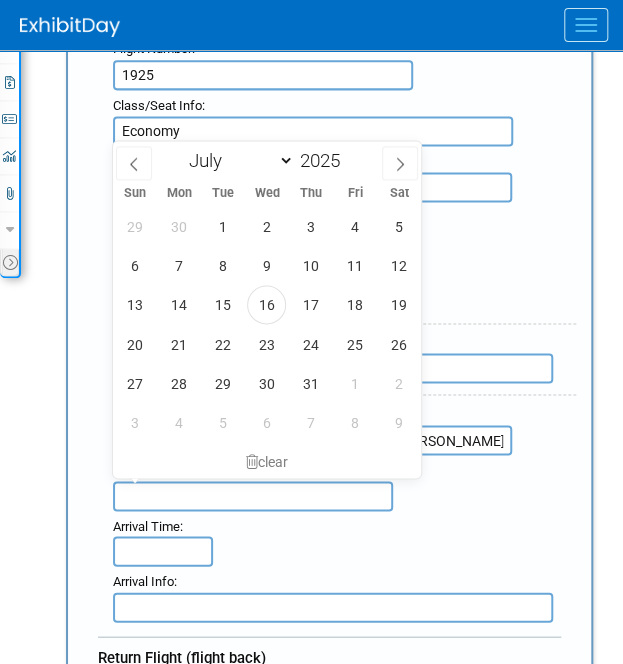 click at bounding box center (253, 496) 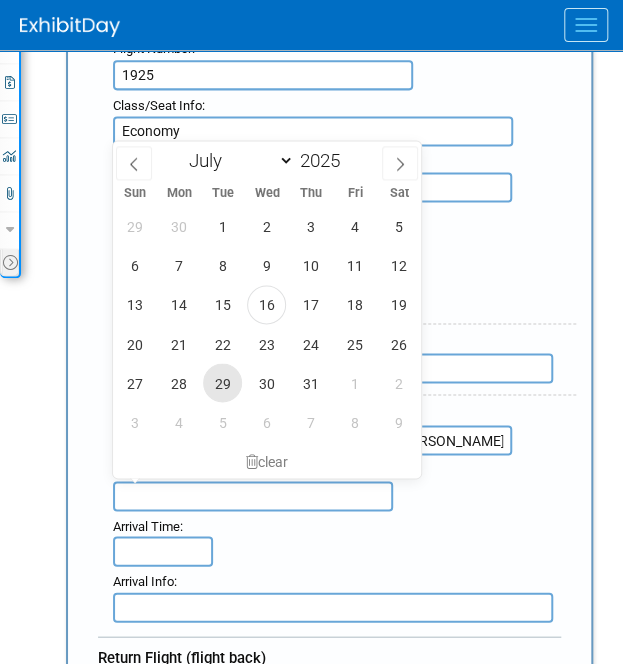 click on "29" at bounding box center (222, 382) 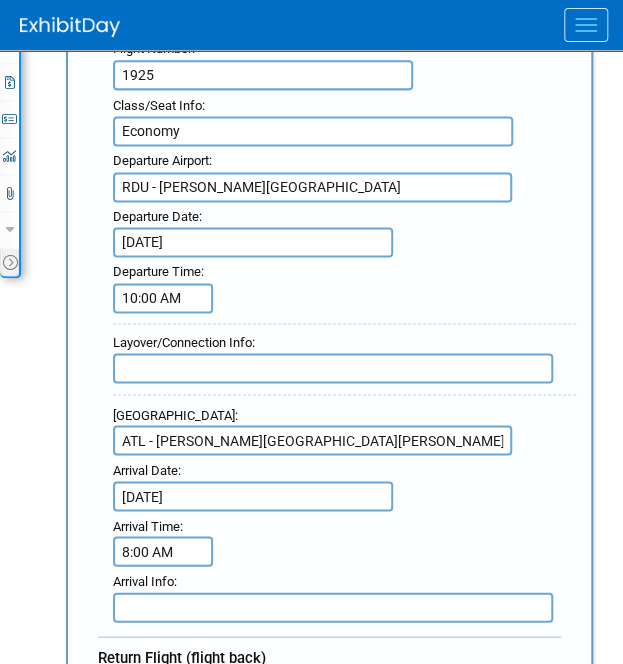 click on "8:00 AM" at bounding box center (163, 551) 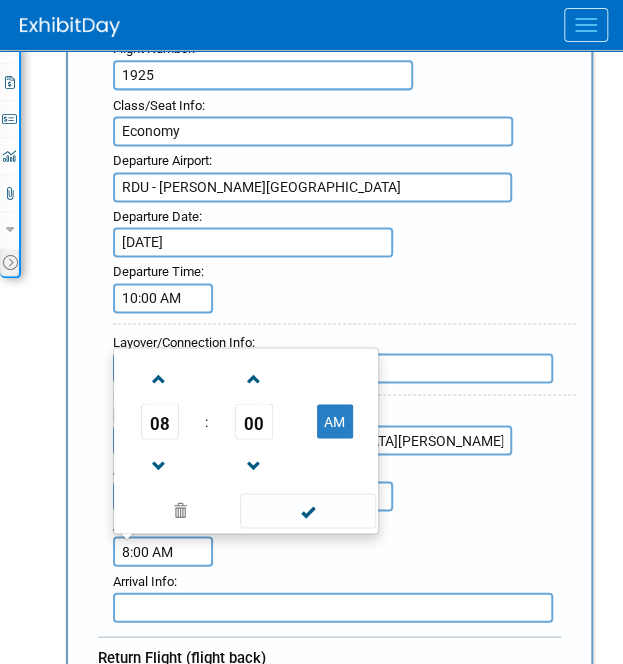 drag, startPoint x: 146, startPoint y: 541, endPoint x: 72, endPoint y: 547, distance: 74.24284 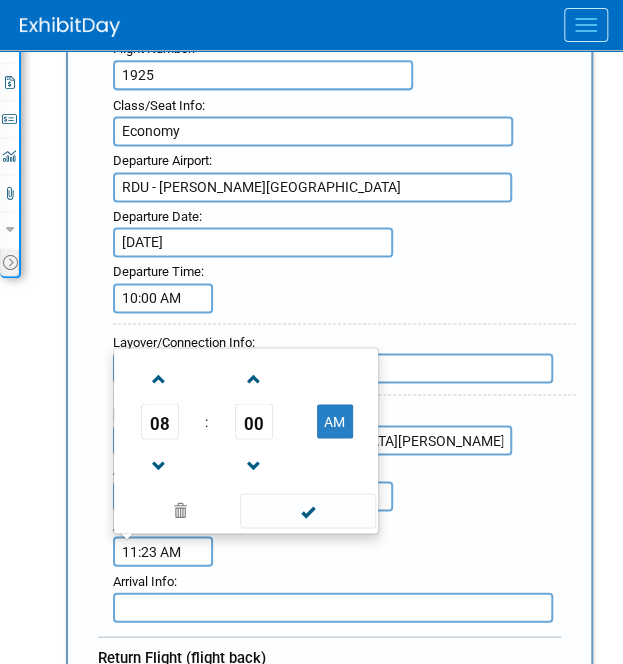 type on "11:23 AM" 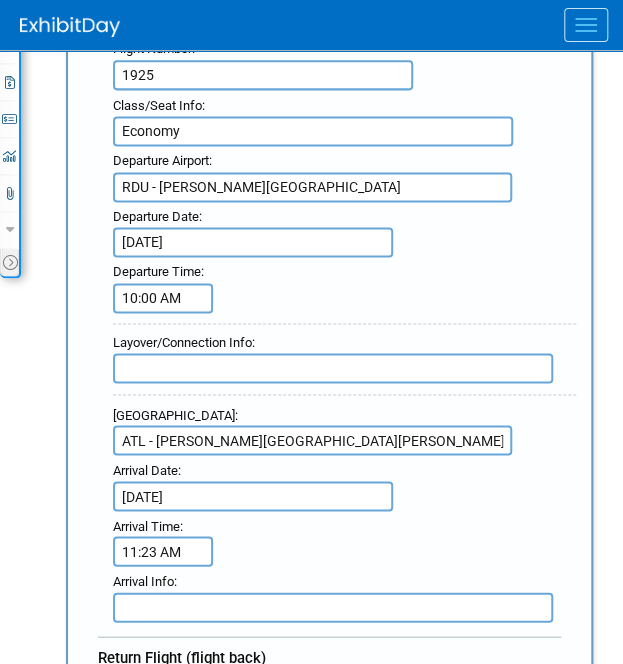 click on "Arrival Airport :
ATL - Hartsfield Jackson Atlanta International Airport
Arrival Date :
Jul 29, 2025
Arrival Time :
11:23 AM" at bounding box center (337, 483) 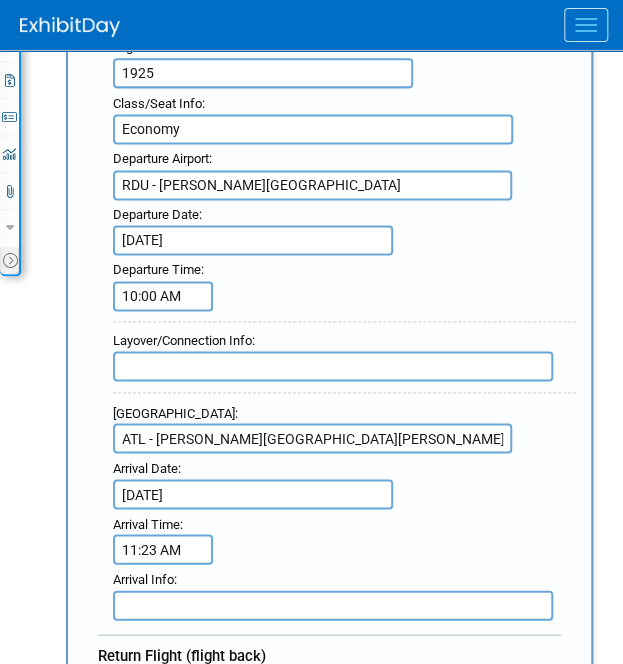 scroll, scrollTop: 612, scrollLeft: 0, axis: vertical 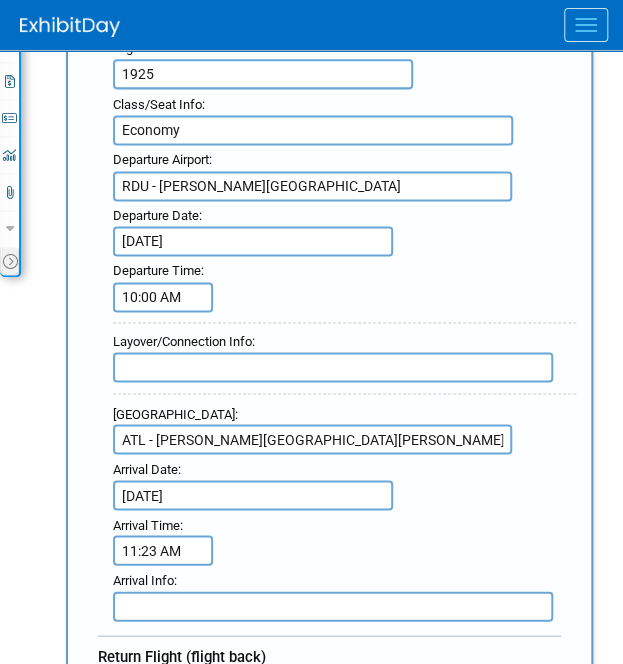 click at bounding box center (333, 367) 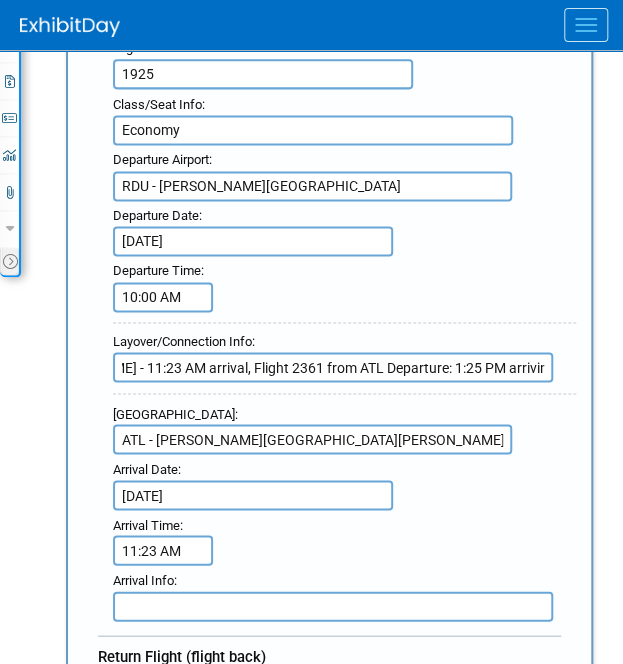scroll, scrollTop: 0, scrollLeft: 376, axis: horizontal 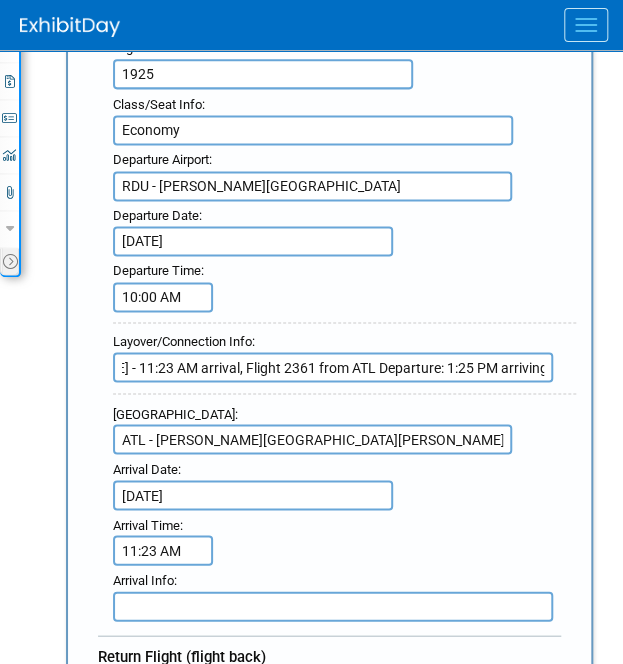 type on "ATL - Hartsfield Jackson Atlanta International Airport - 11:23 AM arrival, Flight 2361 from ATL Departure: 1:25 PM arriving at MSY" 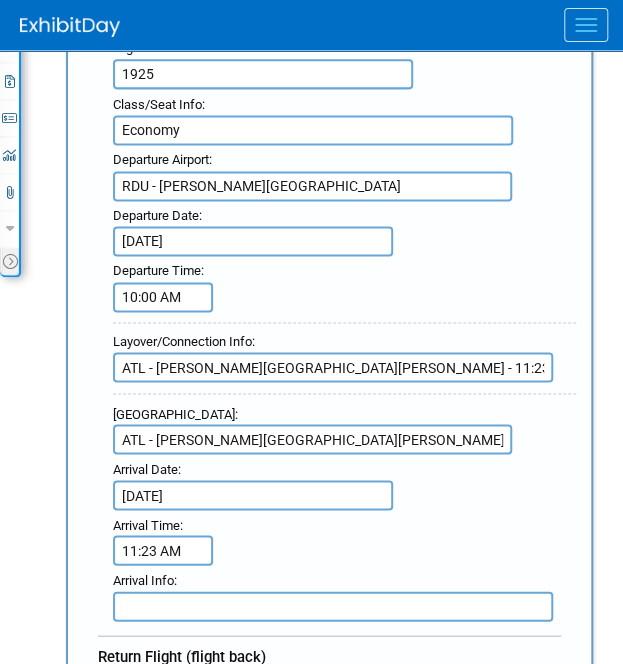 drag, startPoint x: 462, startPoint y: 435, endPoint x: 37, endPoint y: 369, distance: 430.09418 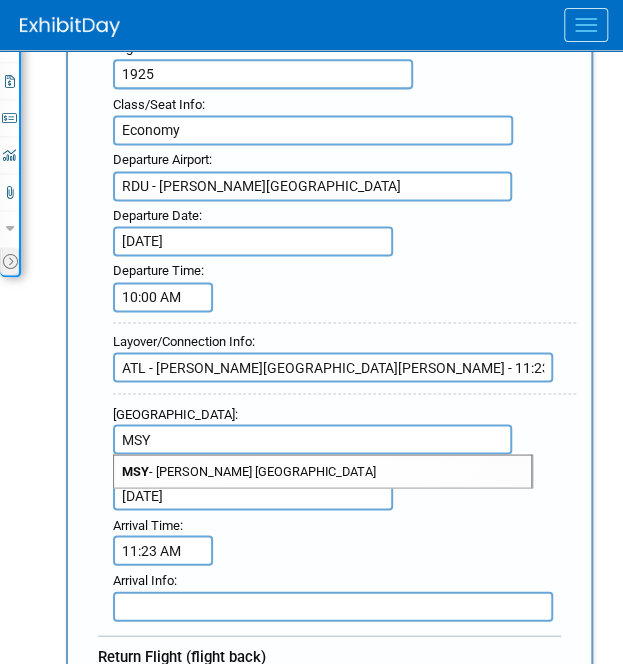 click on "MSY  - Louis Armstrong New Orleans International Airport" at bounding box center (322, 471) 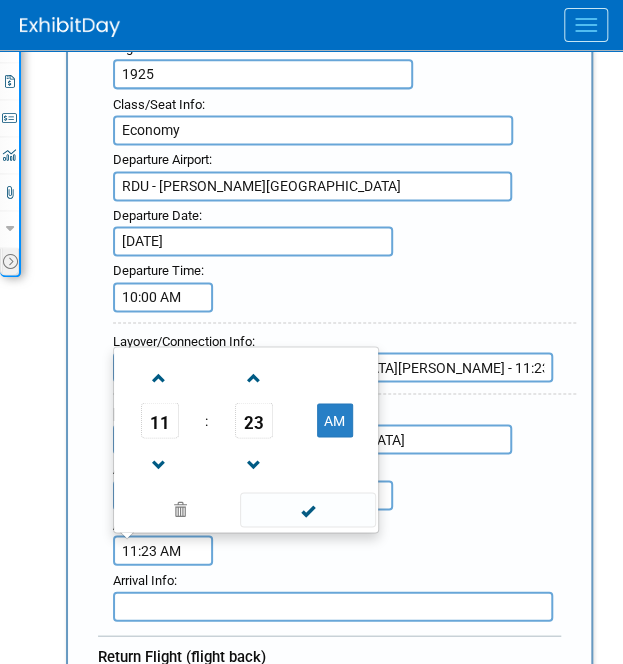 drag, startPoint x: 182, startPoint y: 541, endPoint x: 64, endPoint y: 535, distance: 118.15244 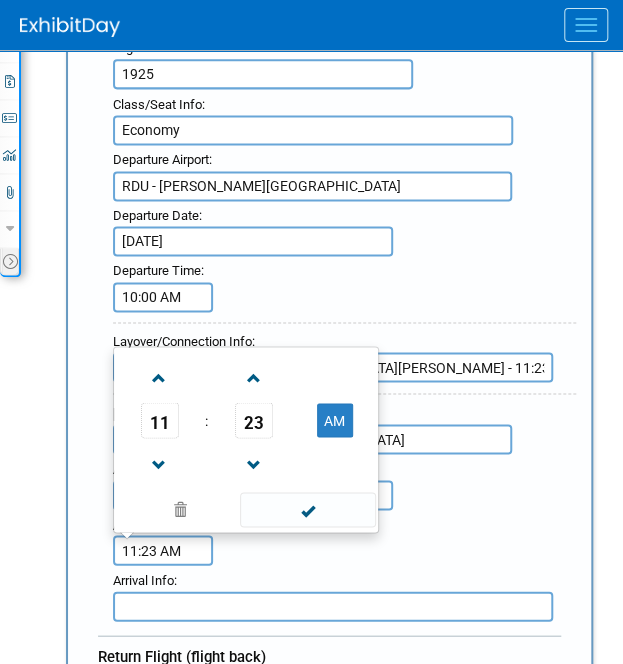 click on "Add Travel Reservation
Filter by tagged traveller
-- Select Traveler --
All reservation with no one tagged
Jacob Godwin
Clear Filter
0 selected
Bulk Action
Export Selected Reservations:
Export Selected to PDF
Export Selected to Spreadsheet (.csv)
Delete Selected Reservations
New Travel Reservation
<i class="fas fa-plane" style="padding: 6px 4px 6px 1px;"></i> Flight
<i class="fas fa-car" style="padding: 6px 6px 6px 1px;"></i> Automobile  Flight" at bounding box center (329, 2483) 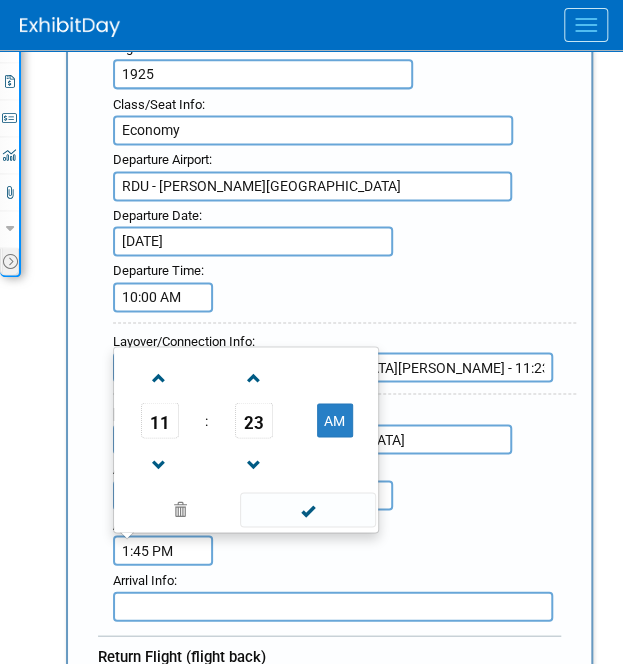 type on "1:45 PM" 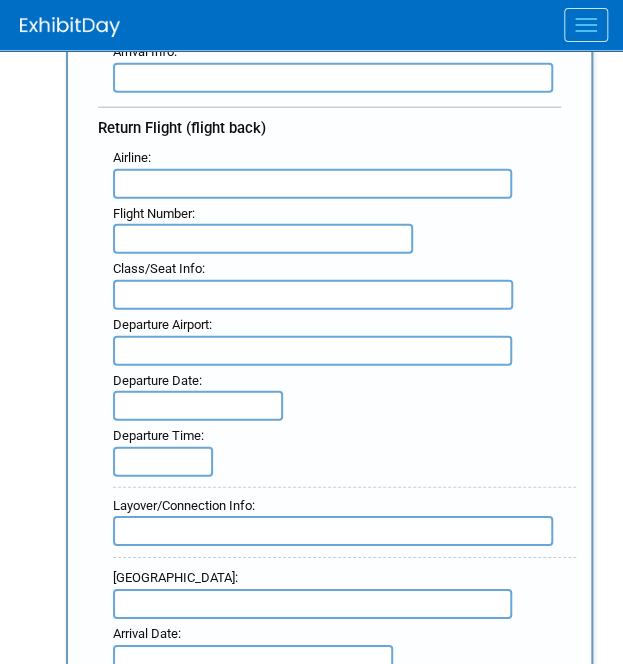 scroll, scrollTop: 1151, scrollLeft: 0, axis: vertical 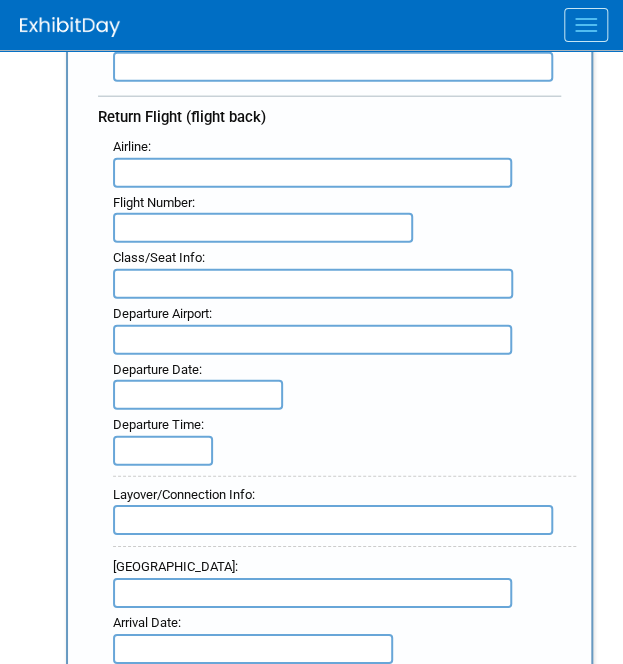click at bounding box center [312, 173] 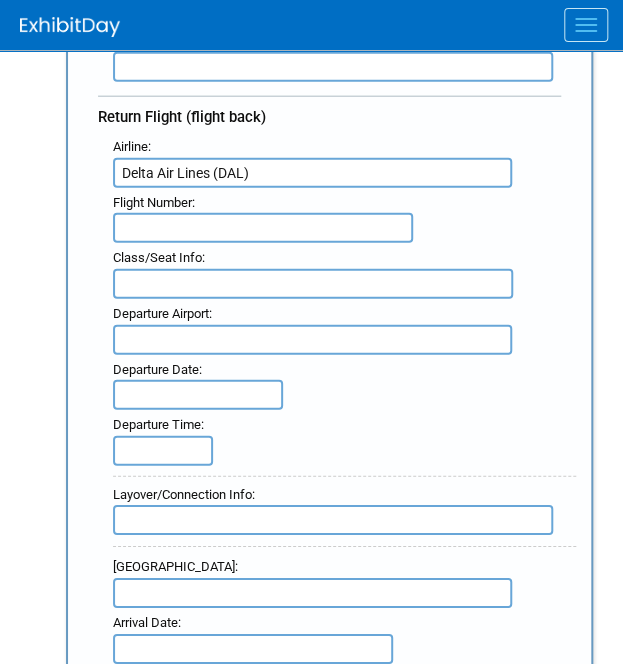type on "Delta Air Lines (DAL)" 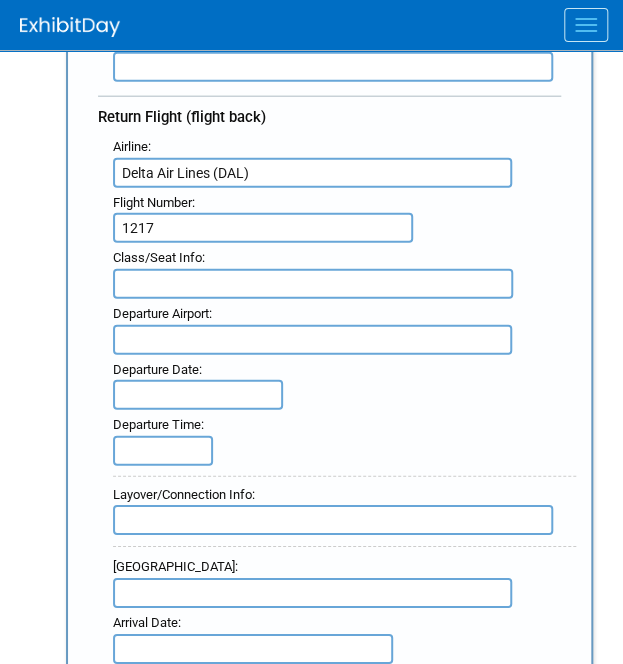 type on "1217" 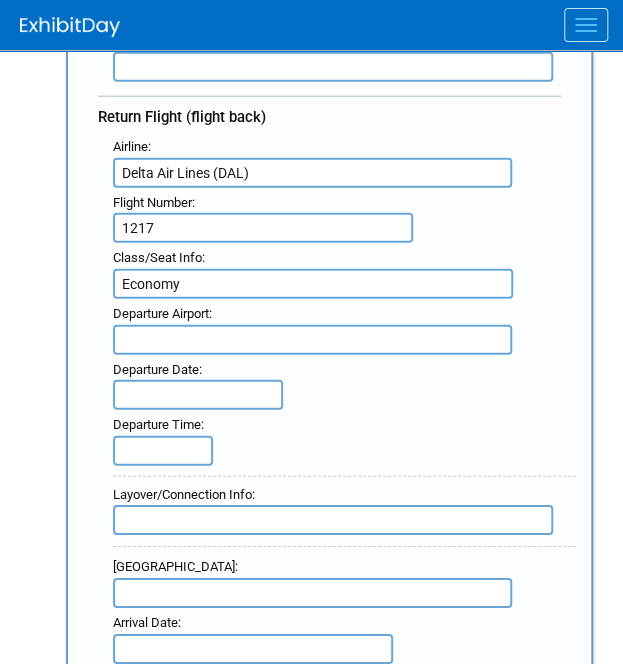 type on "Economy" 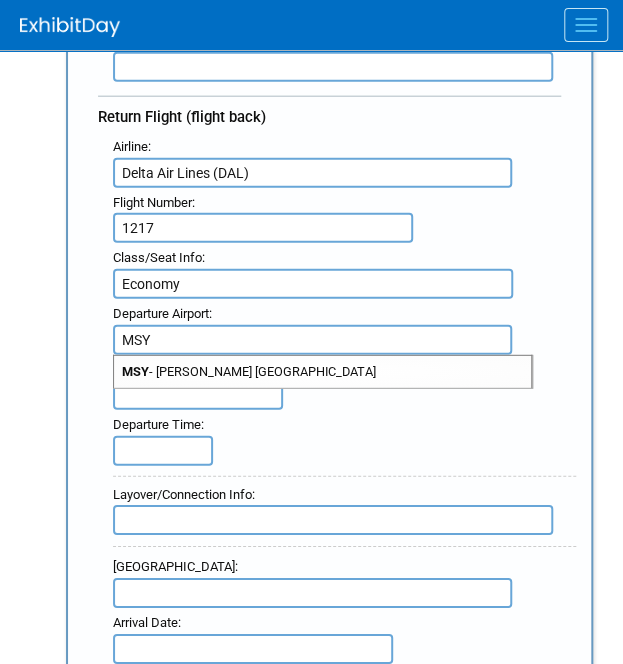 click on "MSY  - Louis Armstrong New Orleans International Airport" at bounding box center [322, 372] 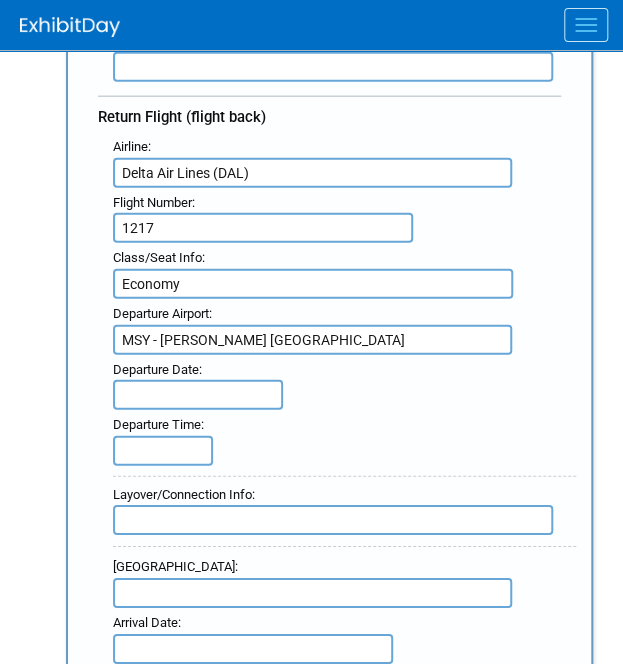 click at bounding box center (198, 395) 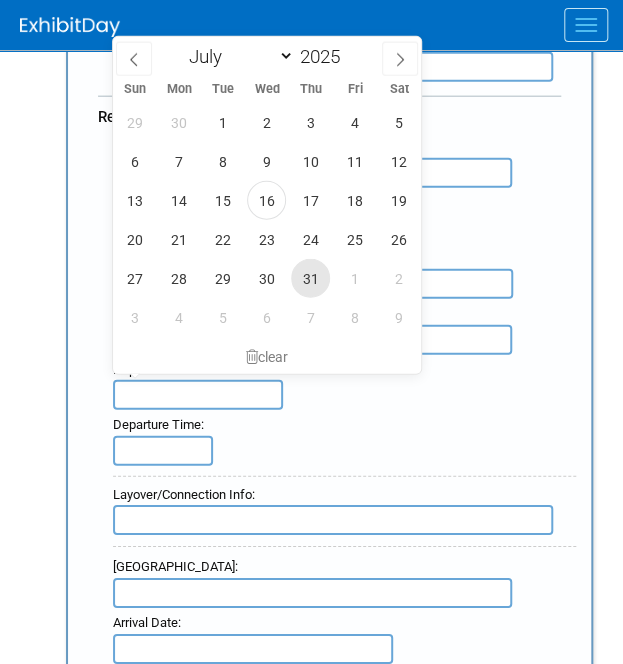 click on "31" at bounding box center [310, 278] 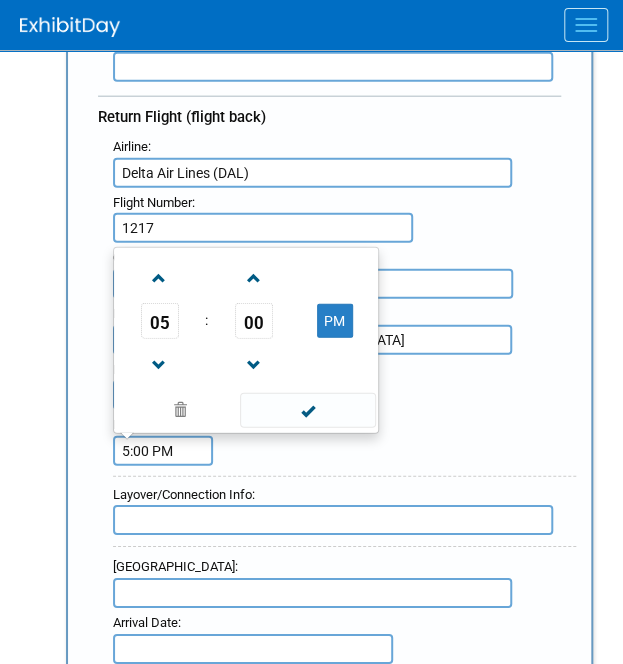 click on "5:00 PM" at bounding box center (163, 451) 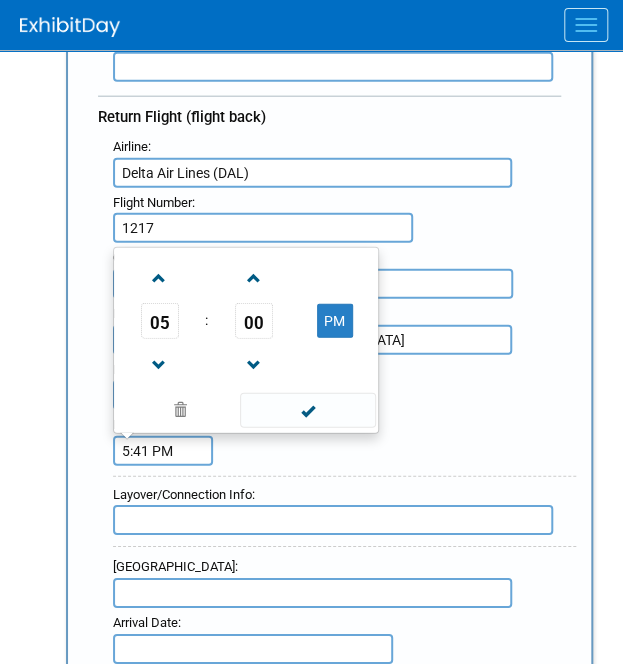 type on "5:41 PM" 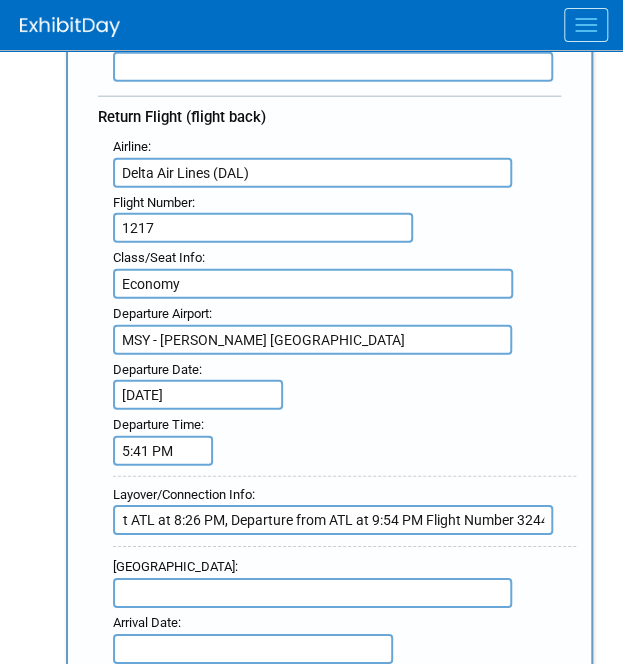 scroll, scrollTop: 0, scrollLeft: 66, axis: horizontal 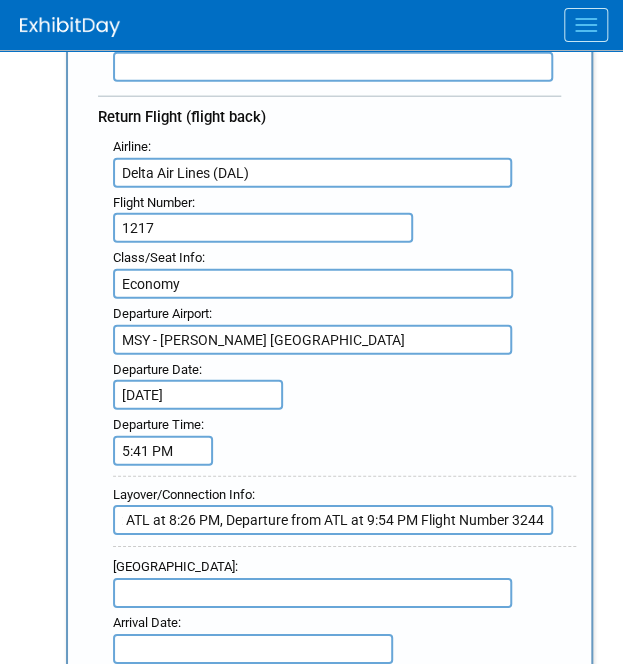 type on "Arriving at ATL at 8:26 PM, Departure from ATL at 9:54 PM Flight Number 3244" 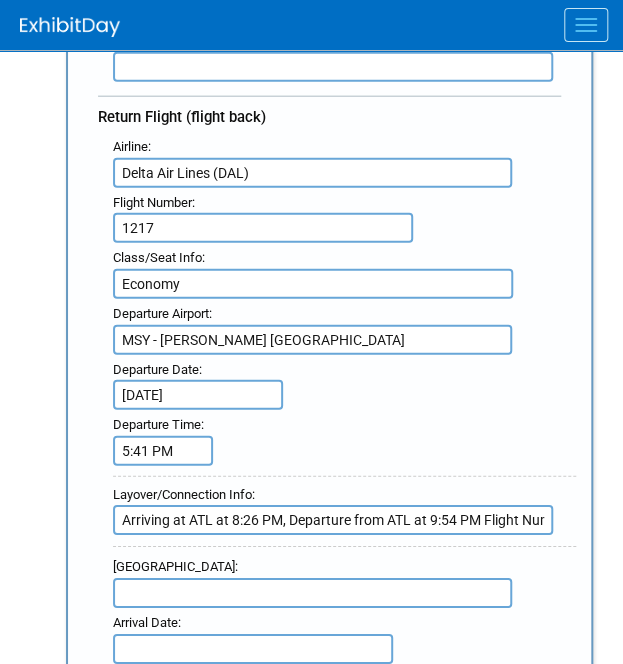 type on "A" 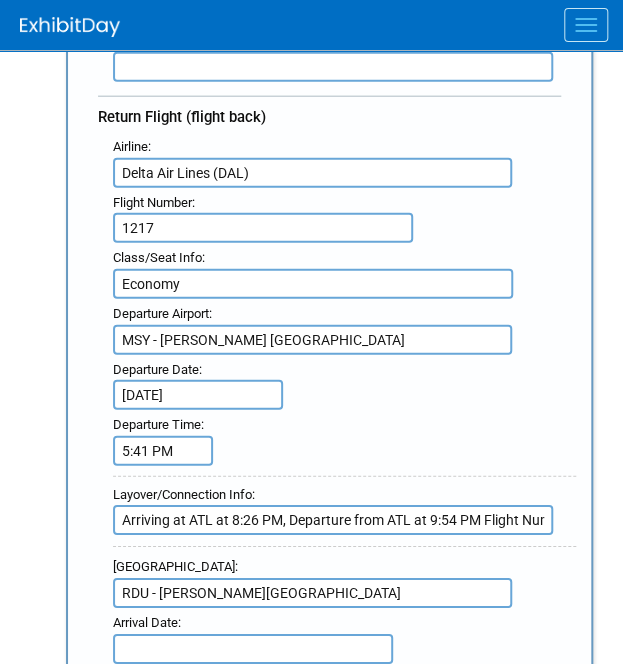 type on "RDU - Raleigh Durham International Airport" 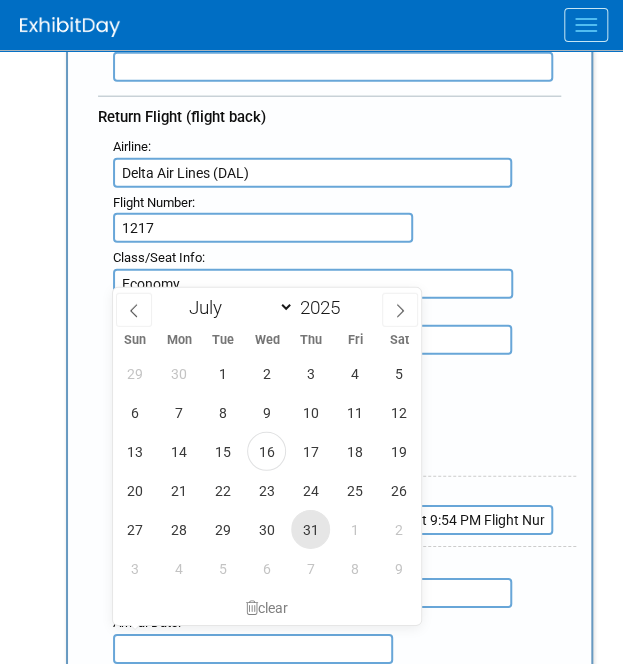 click on "31" at bounding box center [310, 529] 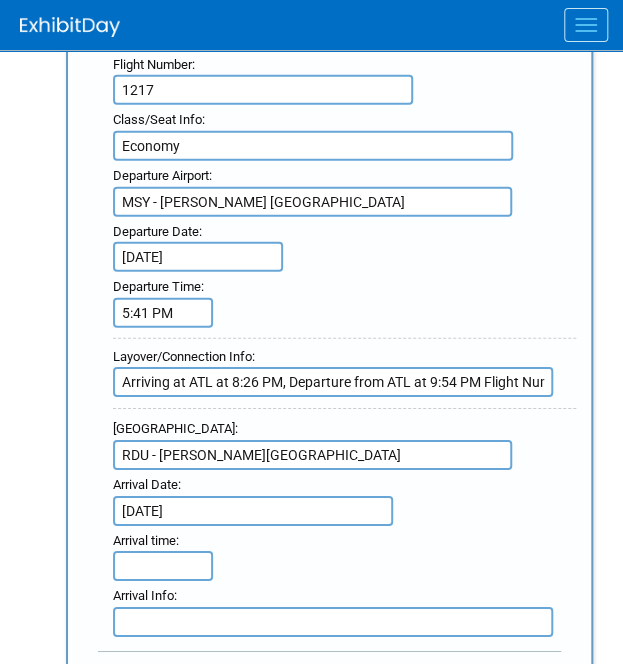 scroll, scrollTop: 1319, scrollLeft: 0, axis: vertical 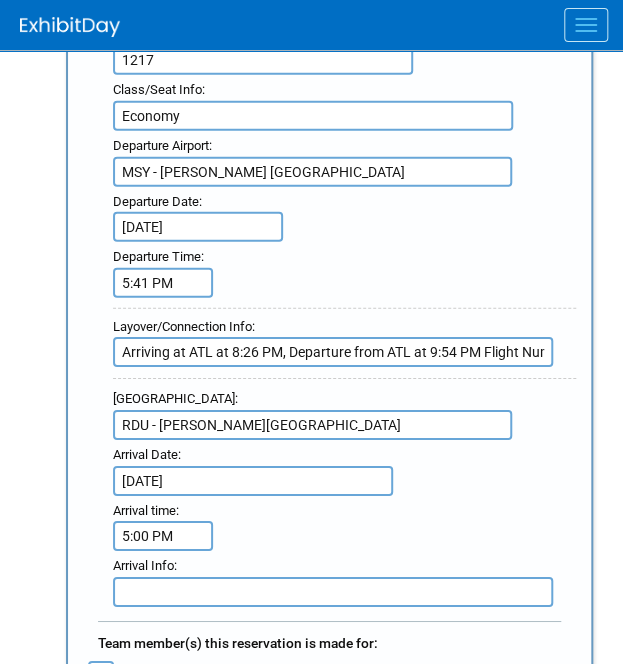 click on "5:00 PM" at bounding box center (163, 536) 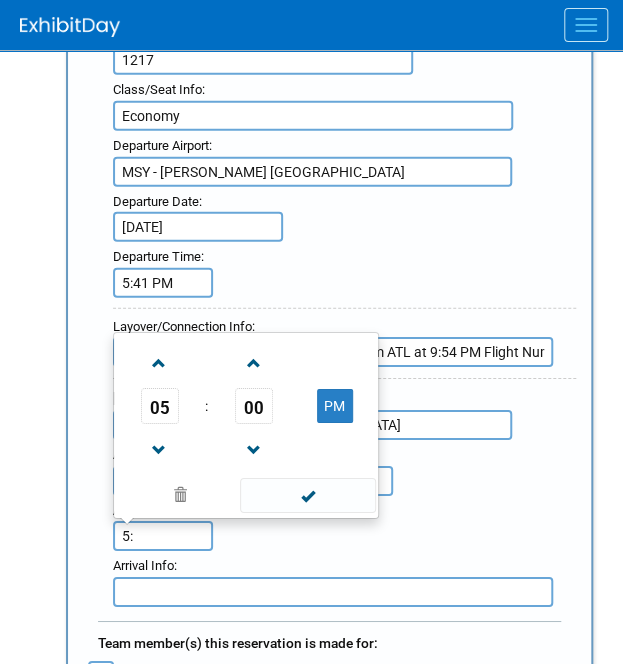type on "5" 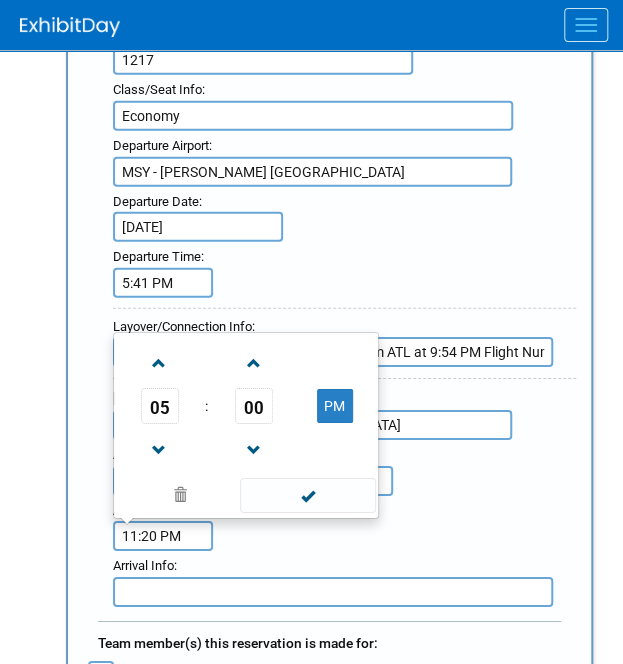 type on "11:20 PM" 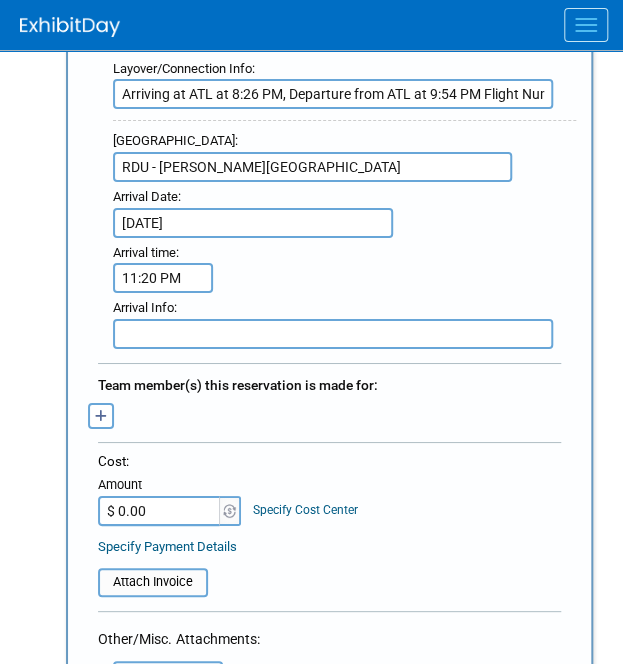 scroll, scrollTop: 1587, scrollLeft: 0, axis: vertical 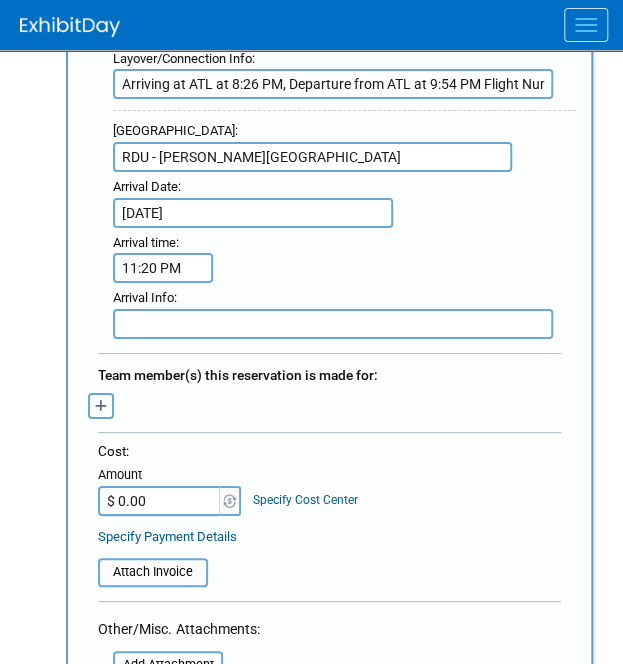 click at bounding box center [101, 406] 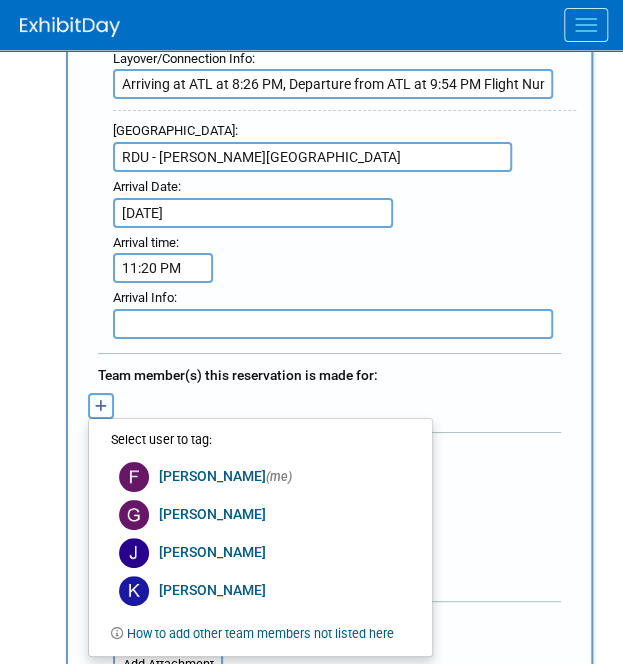 type 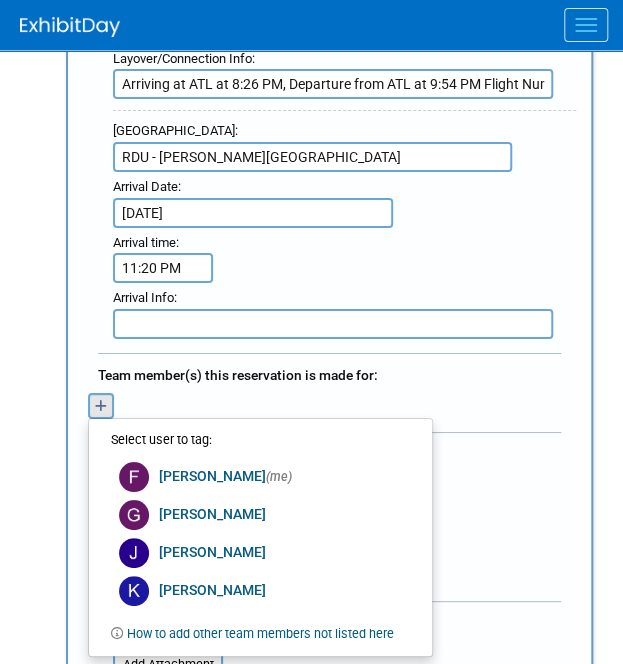 click on "Faith
(me)
remove
Grace
remove
Jacob
remove" at bounding box center [329, 403] 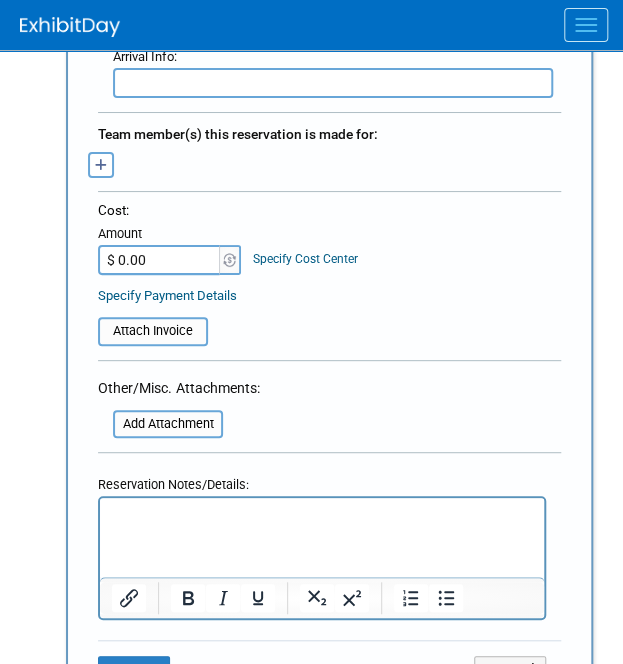 scroll, scrollTop: 1838, scrollLeft: 0, axis: vertical 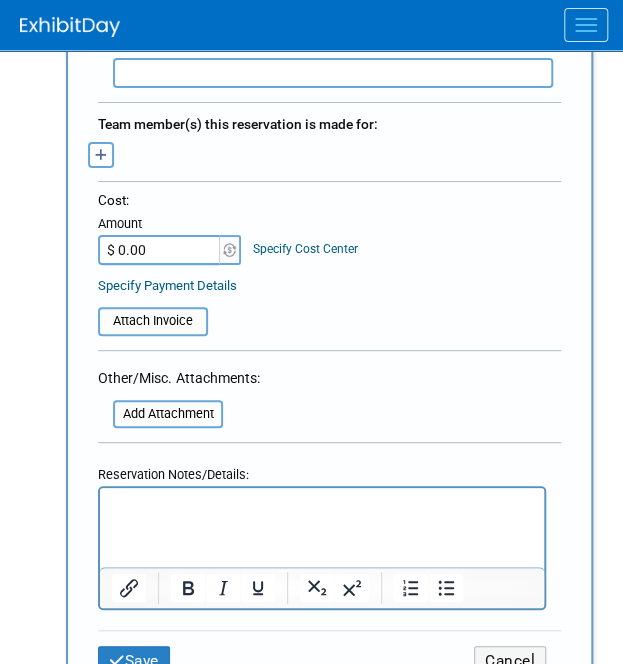 click at bounding box center [322, 502] 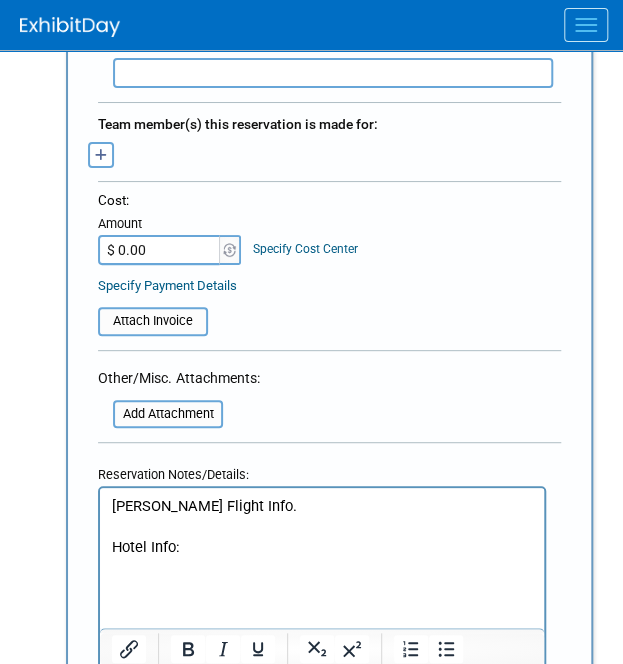 click at bounding box center (322, 568) 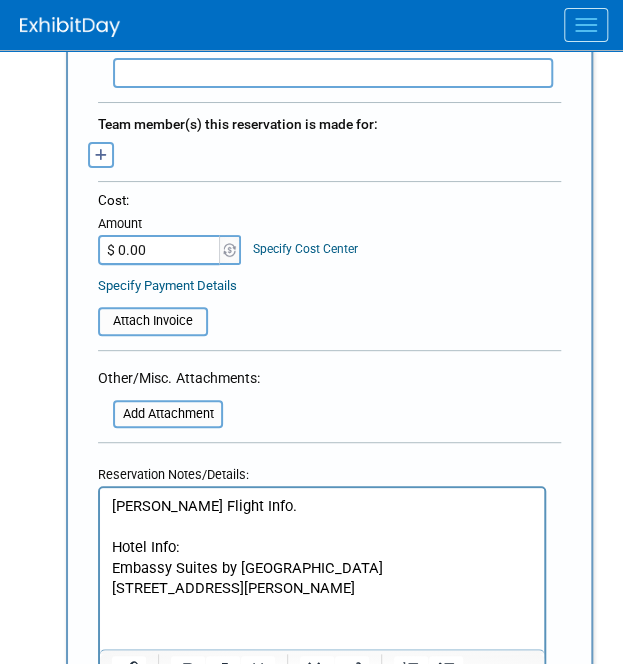 click on "315 Julia St. New Orleans, LA" at bounding box center (322, 588) 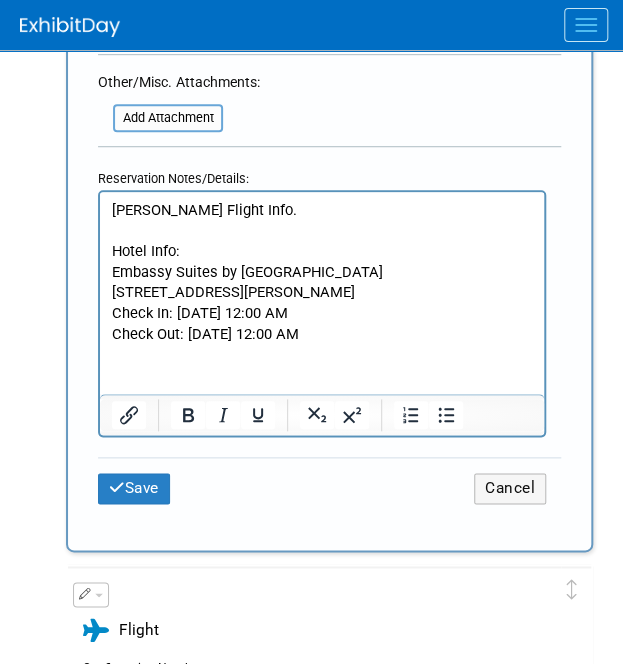 scroll, scrollTop: 2133, scrollLeft: 0, axis: vertical 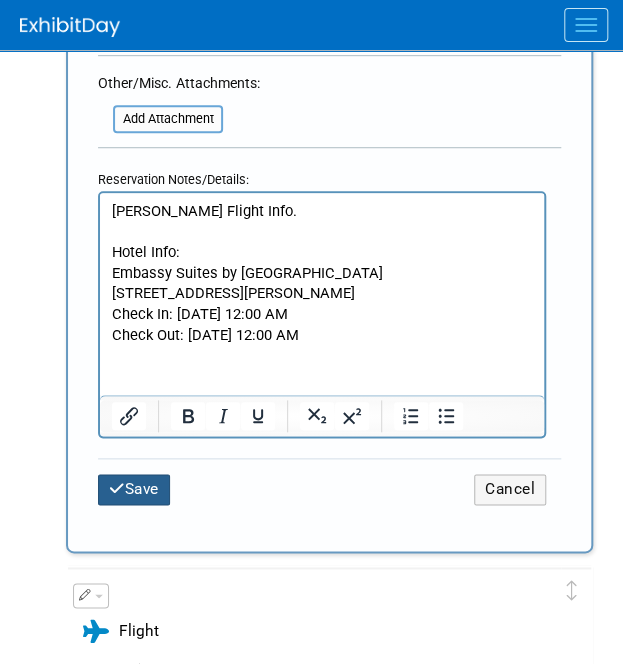 click on "Save" at bounding box center [134, 489] 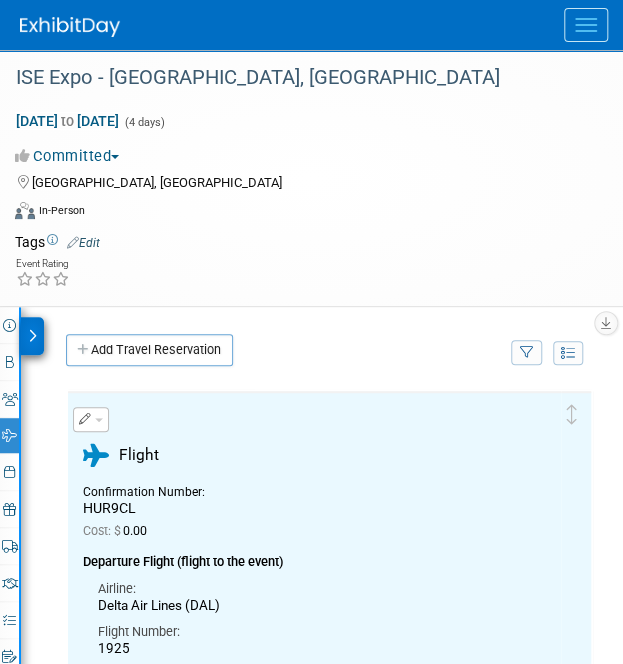 scroll, scrollTop: 0, scrollLeft: 0, axis: both 